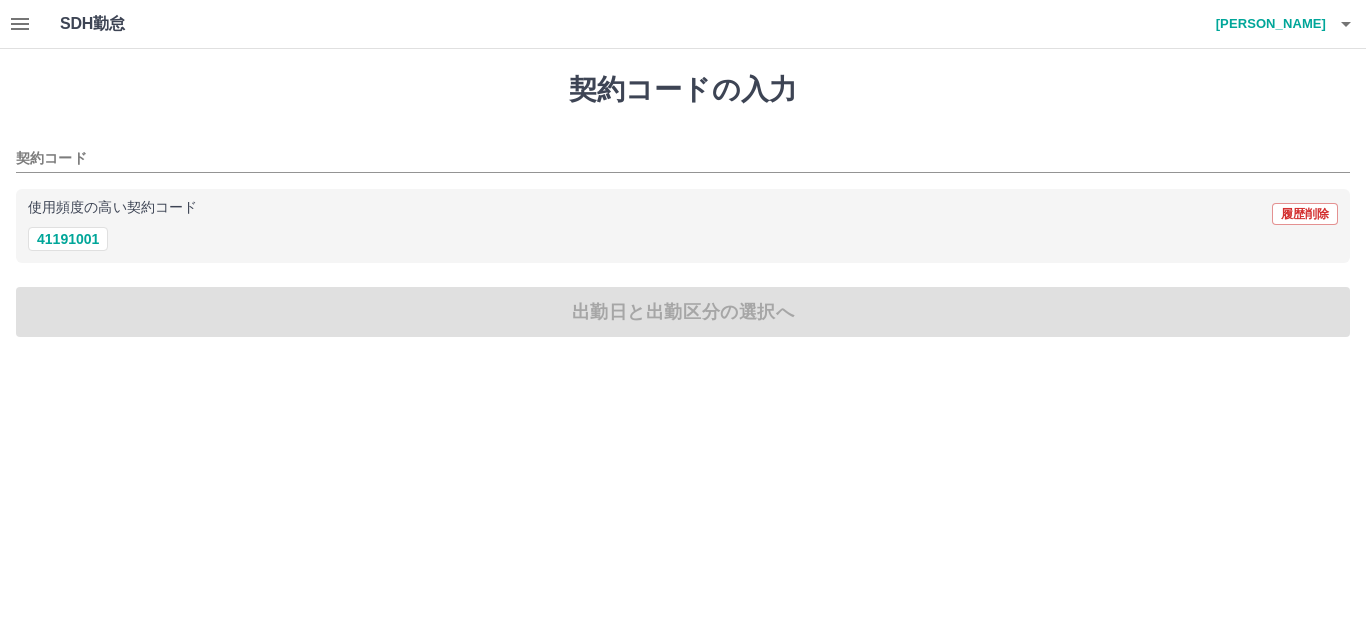 scroll, scrollTop: 0, scrollLeft: 0, axis: both 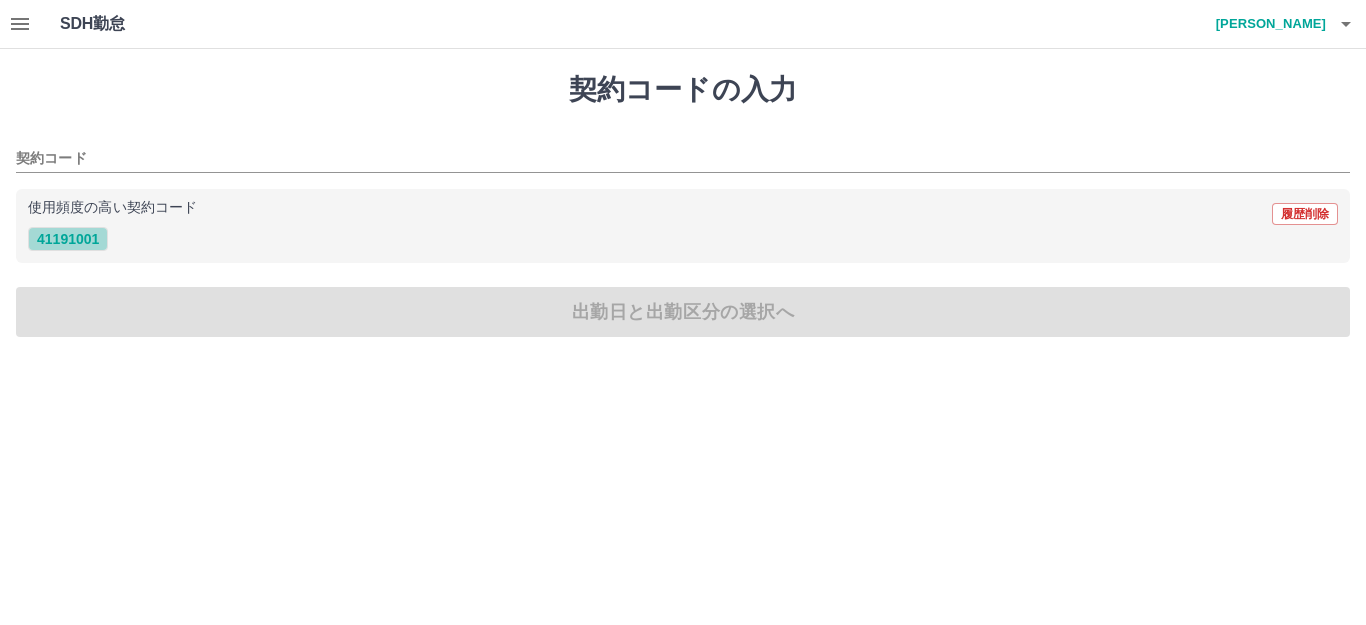 click on "41191001" at bounding box center (68, 239) 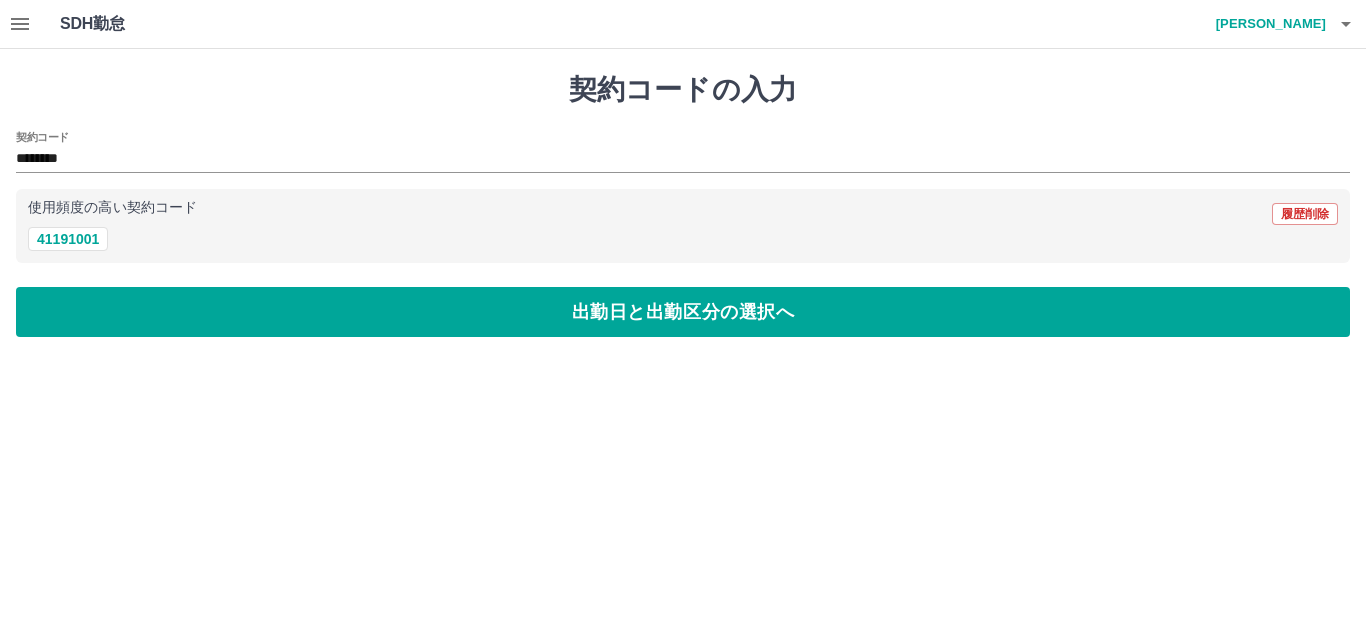 drag, startPoint x: 139, startPoint y: 330, endPoint x: 314, endPoint y: 437, distance: 205.11948 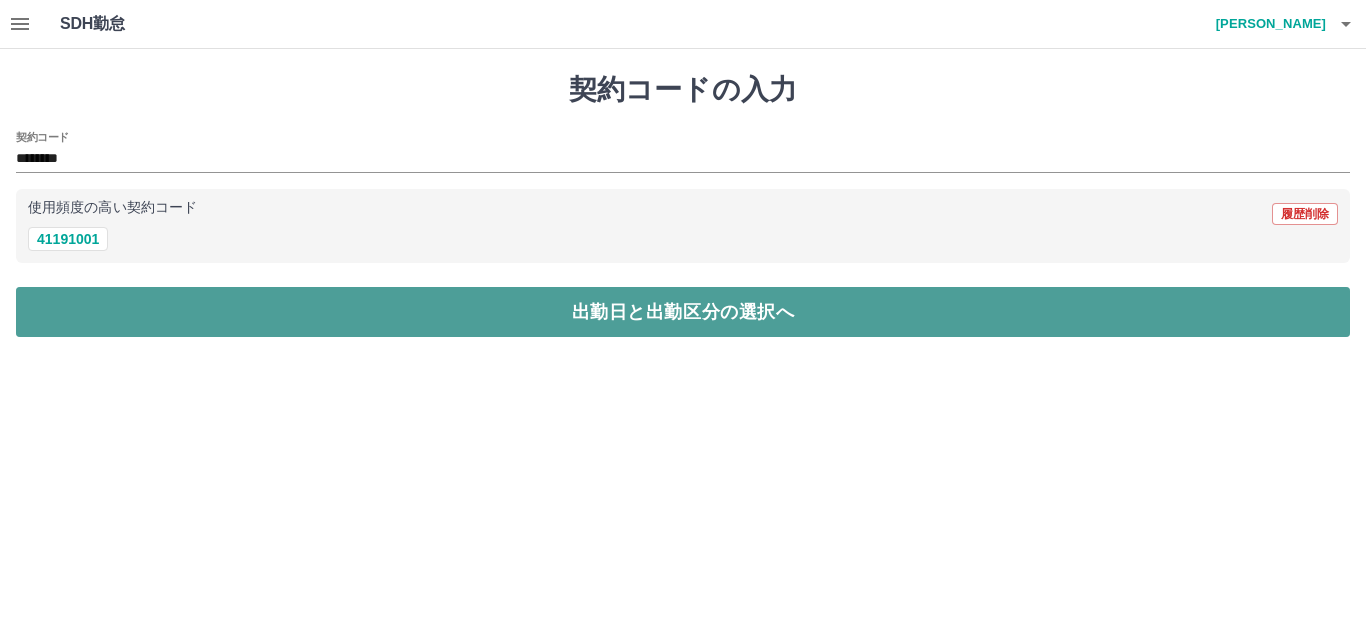 click on "出勤日と出勤区分の選択へ" at bounding box center [683, 312] 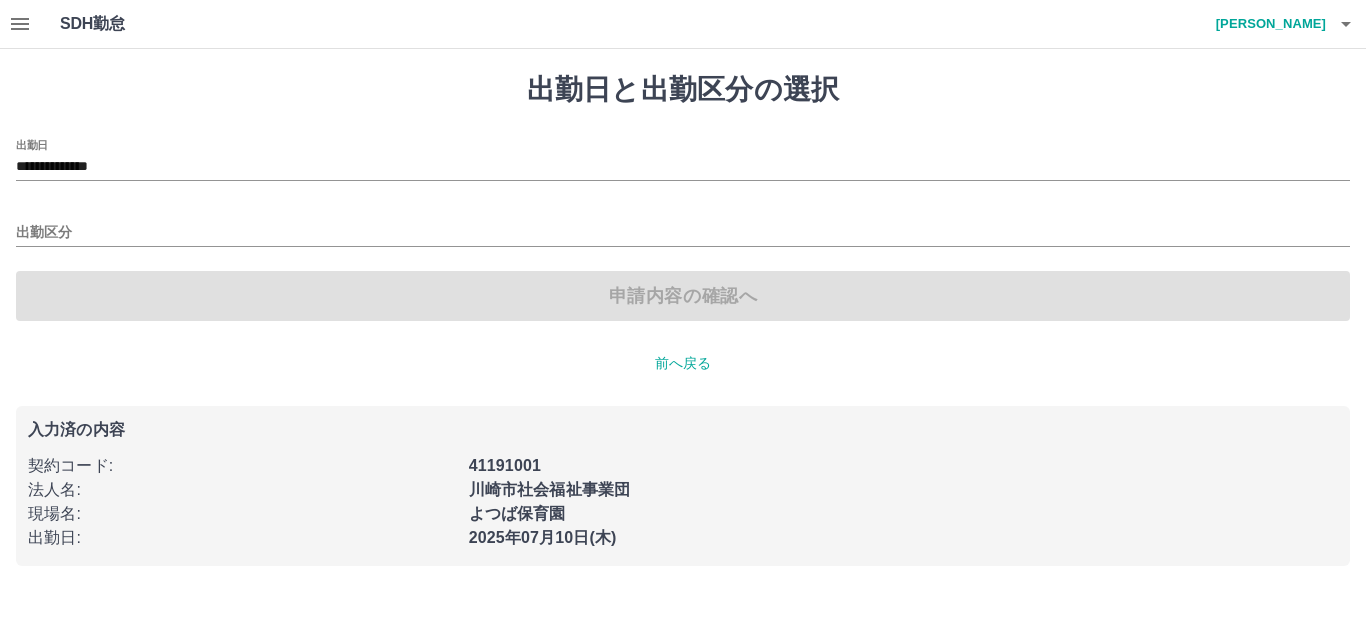 click on "出勤区分" at bounding box center (683, 226) 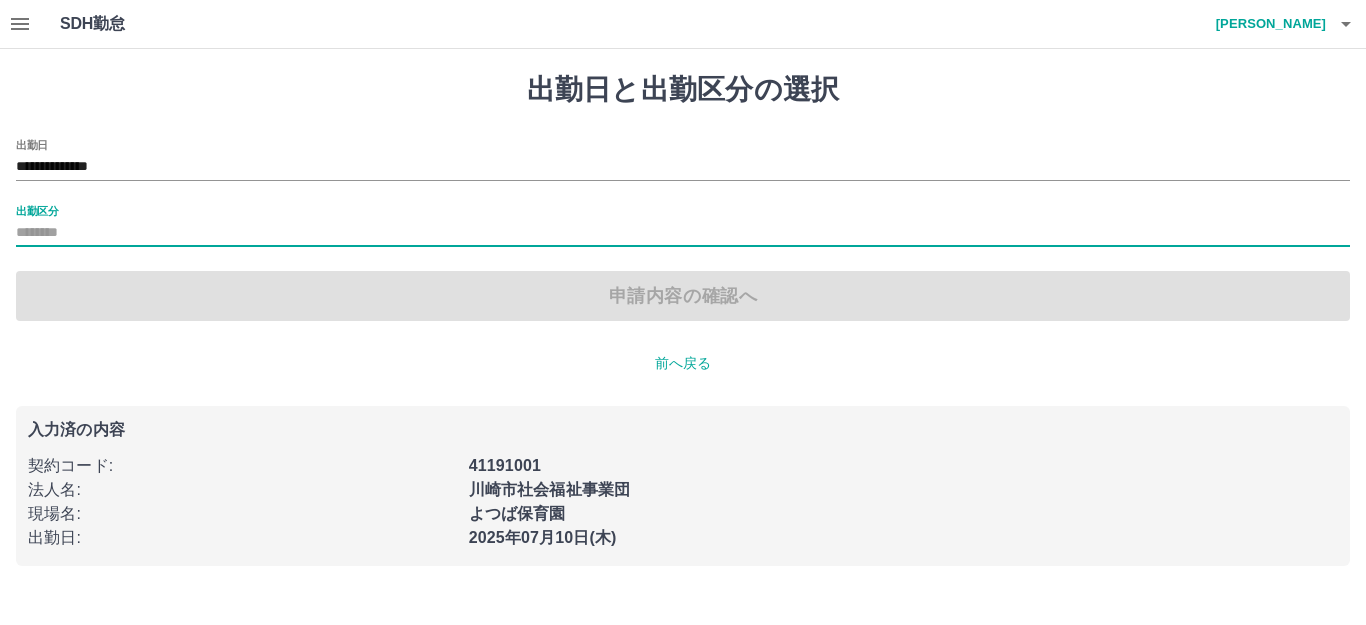click on "出勤区分" at bounding box center [683, 226] 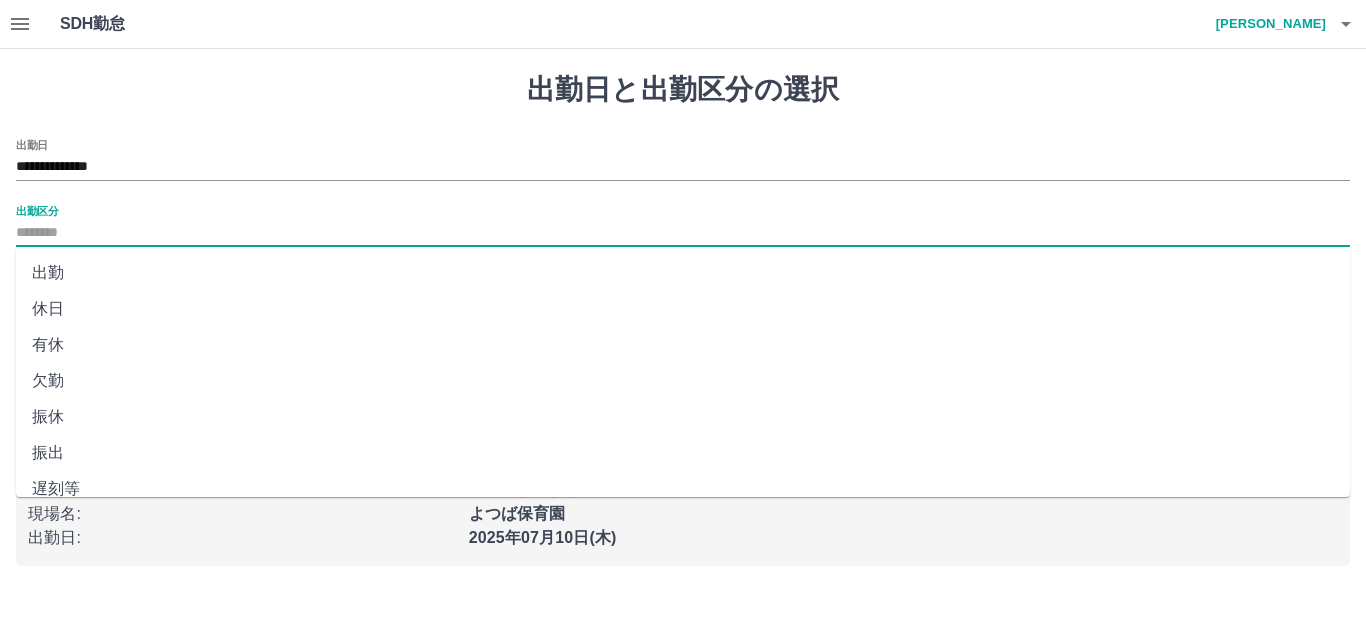 click on "出勤" at bounding box center [683, 273] 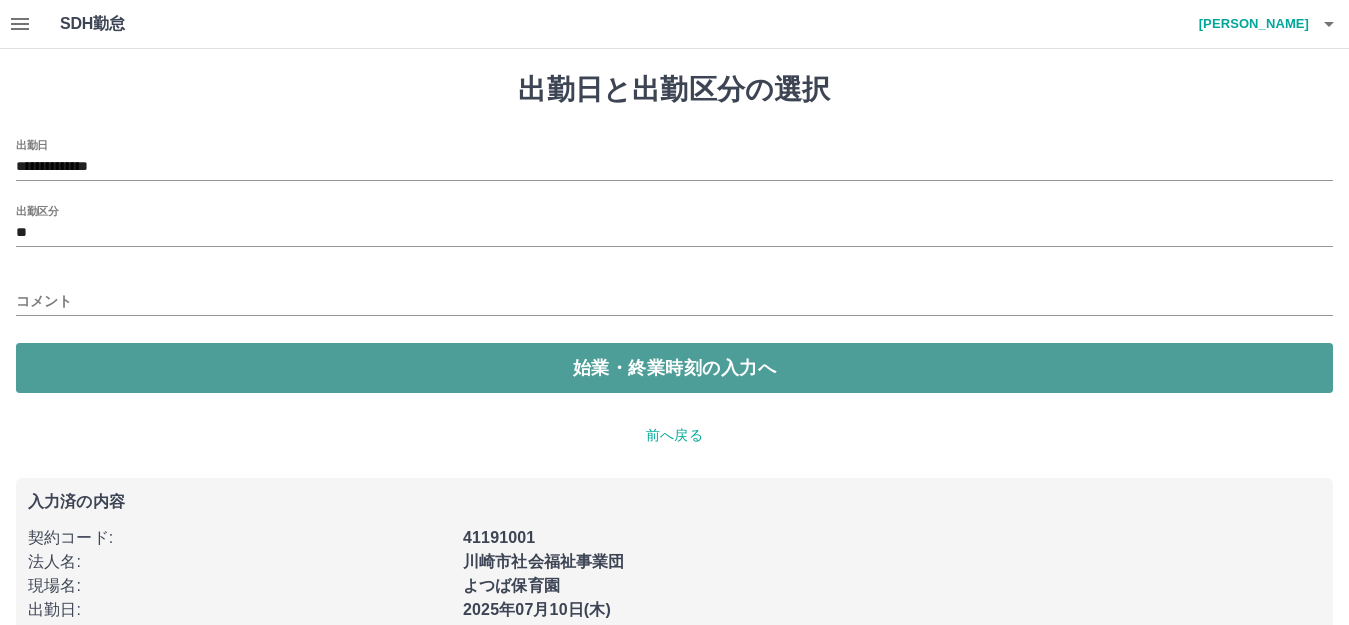 click on "始業・終業時刻の入力へ" at bounding box center [674, 368] 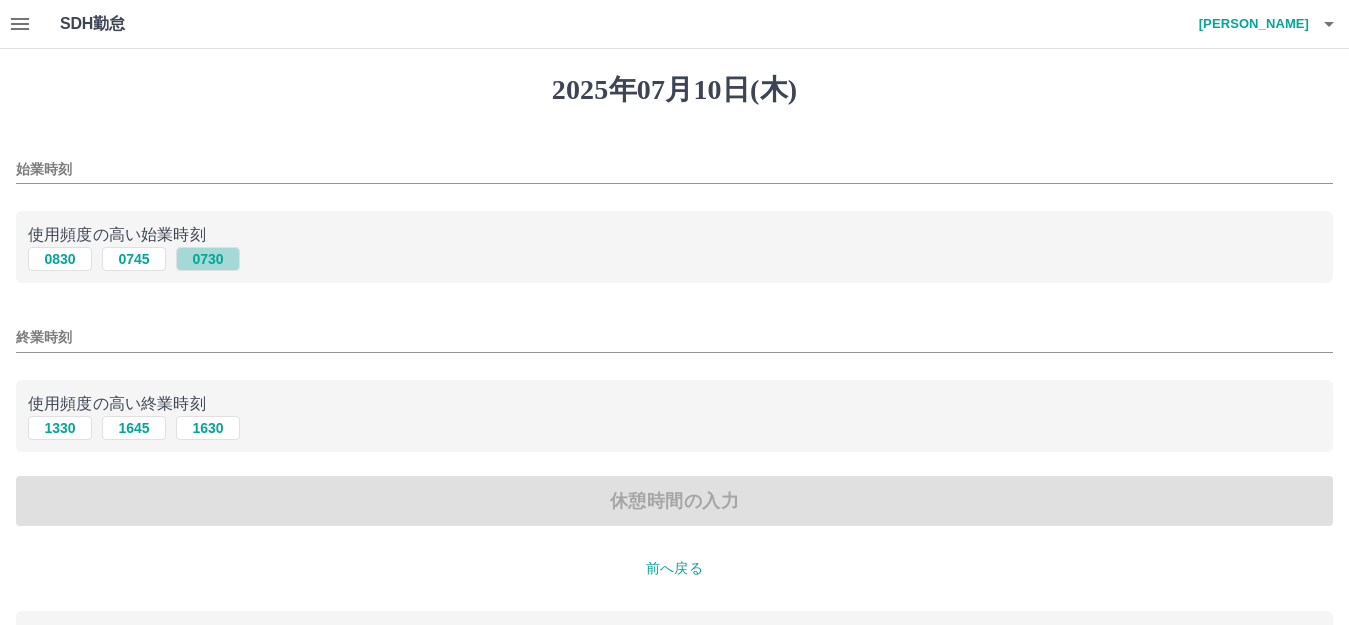click on "0730" at bounding box center (208, 259) 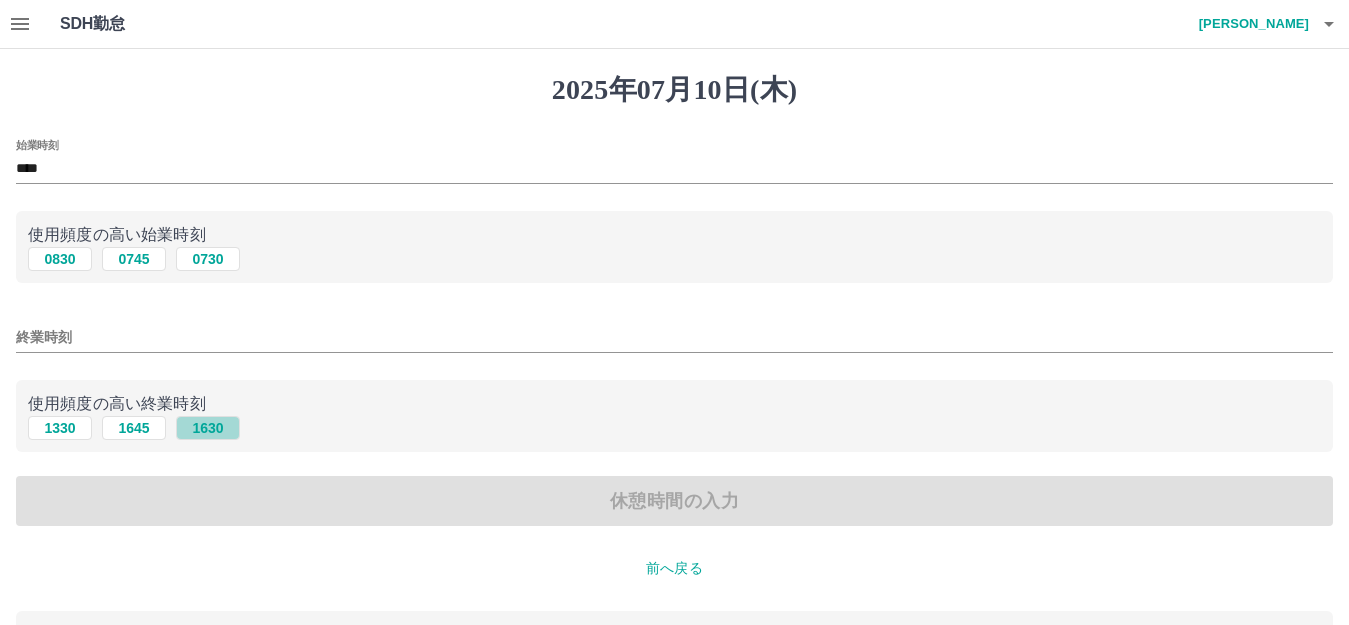 click on "1630" at bounding box center (208, 428) 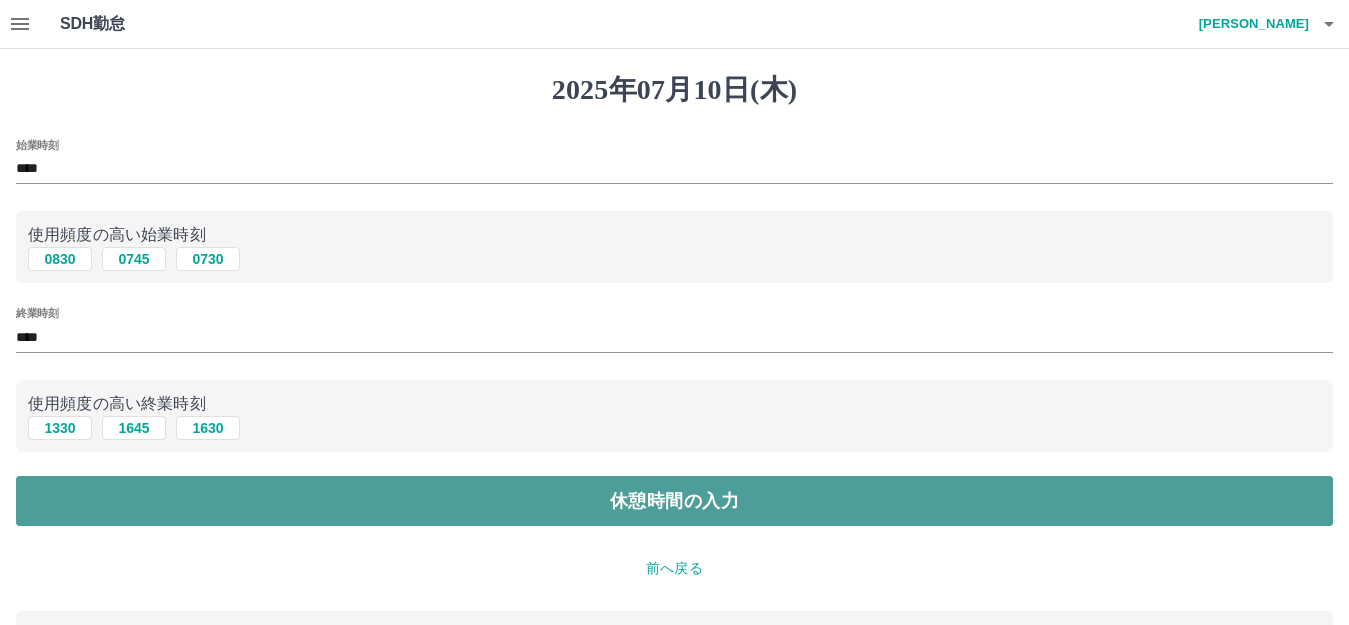 click on "休憩時間の入力" at bounding box center [674, 501] 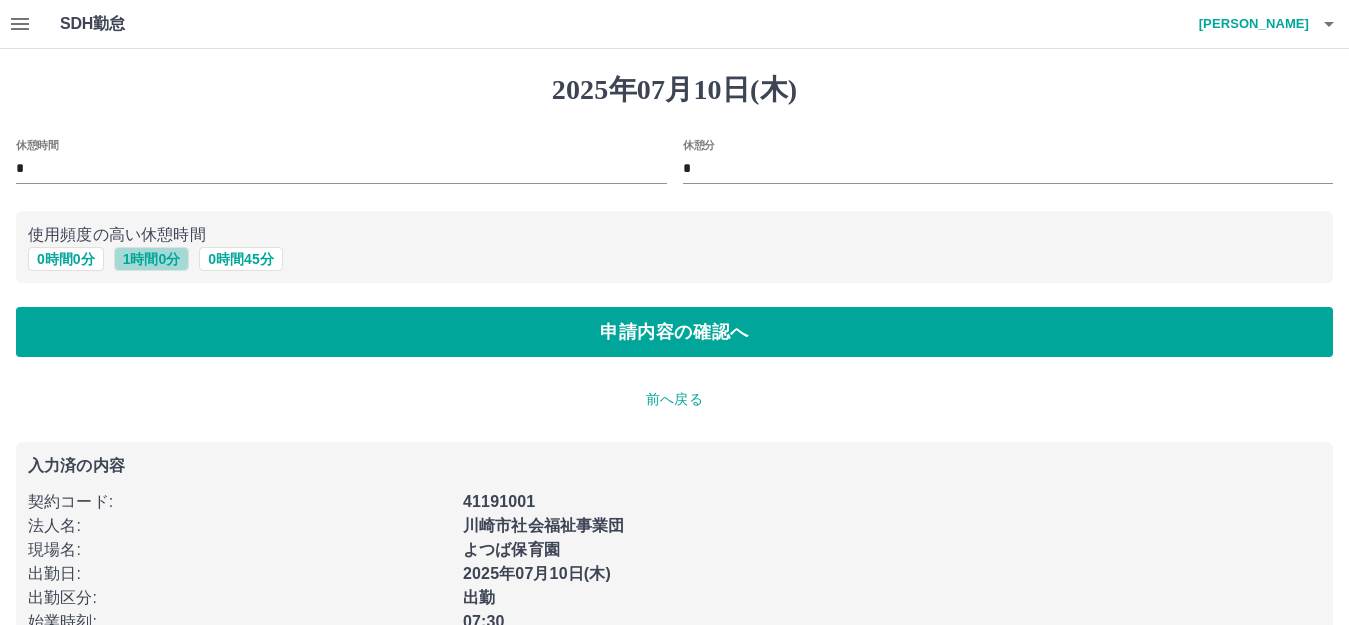 click on "1 時間 0 分" at bounding box center [152, 259] 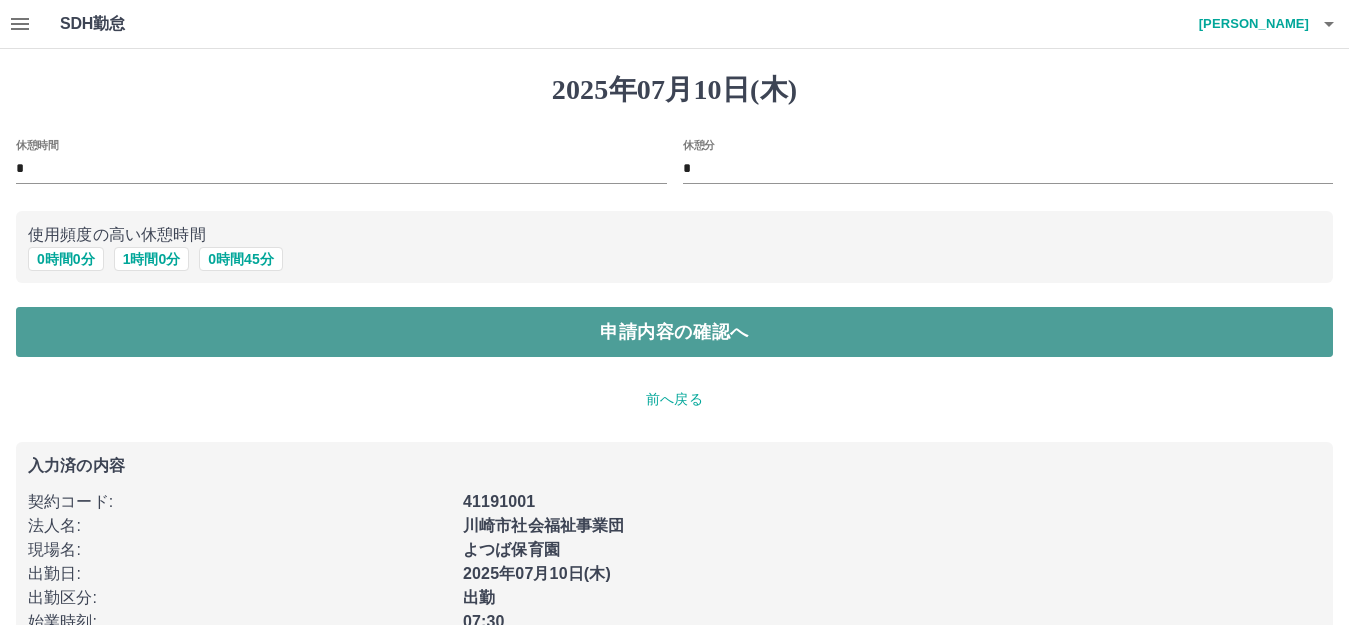 click on "申請内容の確認へ" at bounding box center (674, 332) 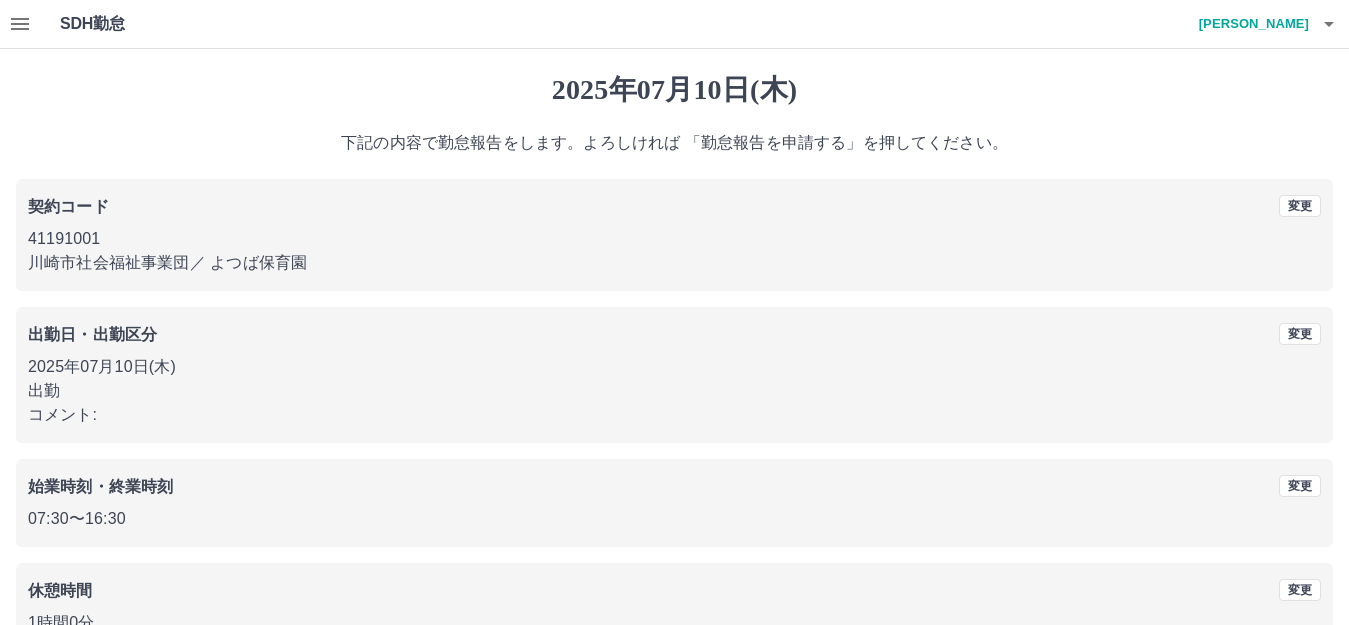 click on "2025年07月10日(木) 下記の内容で勤怠報告をします。よろしければ 「勤怠報告を申請する」を押してください。 契約コード 変更 41191001 川崎市社会福祉事業団  ／   よつば保育園 出勤日・出勤区分 変更 2025年07月10日(木) 出勤 コメント:  始業時刻・終業時刻 変更 07:30 〜 16:30 休憩時間 変更 1時間0分 勤怠報告を申請する" at bounding box center [674, 399] 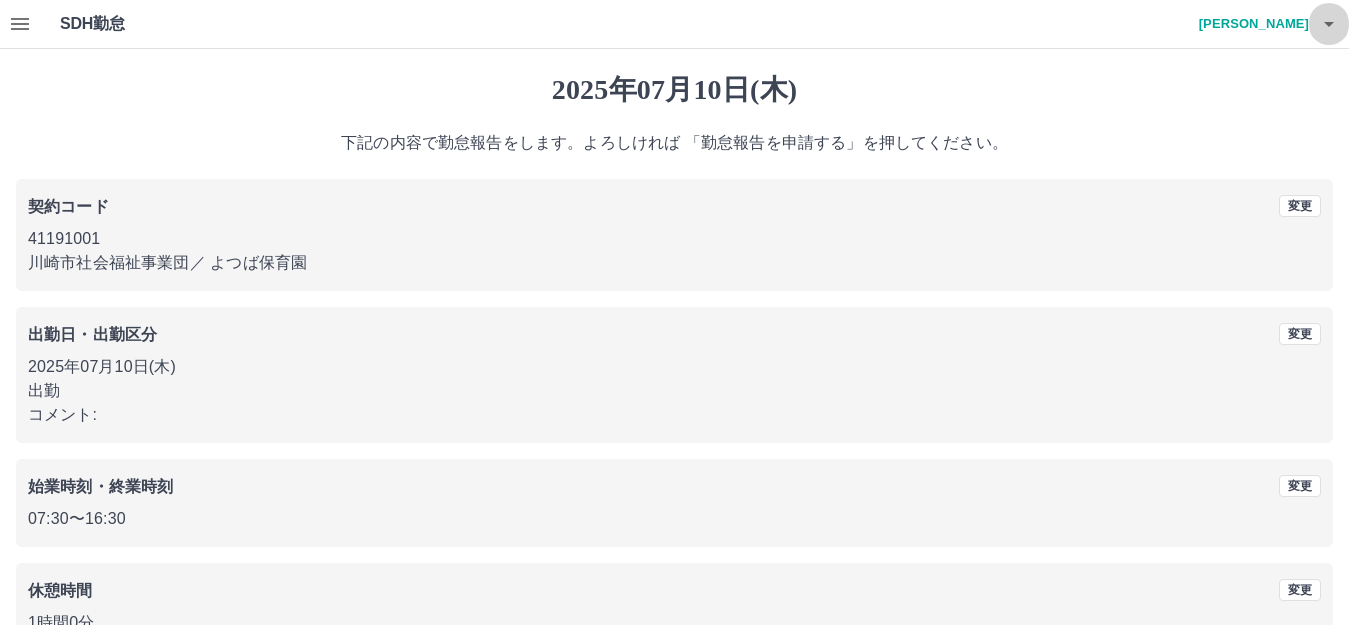 click 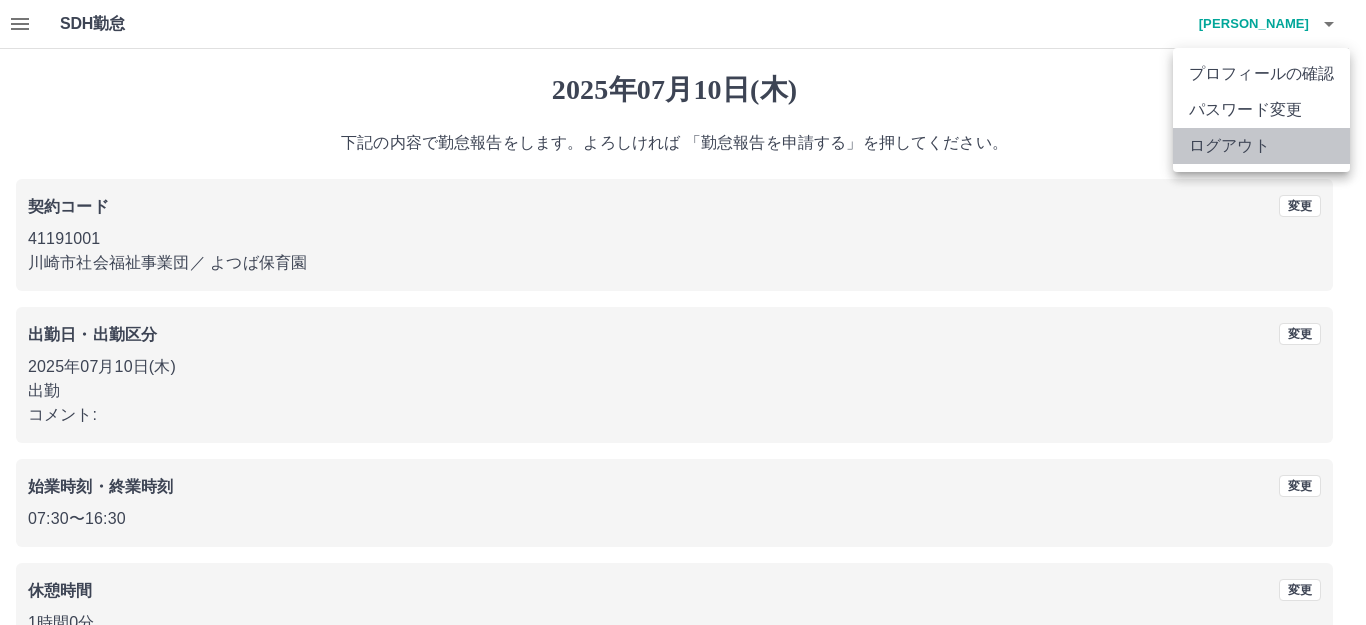 click on "ログアウト" at bounding box center (1261, 146) 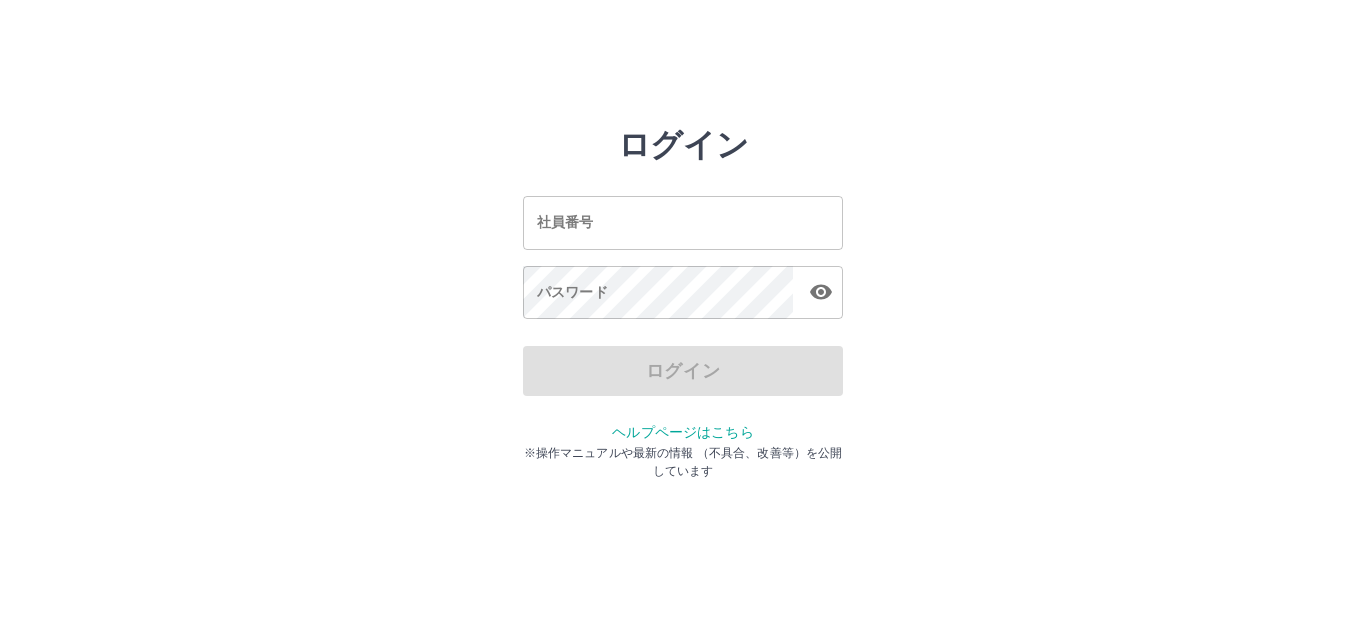 scroll, scrollTop: 0, scrollLeft: 0, axis: both 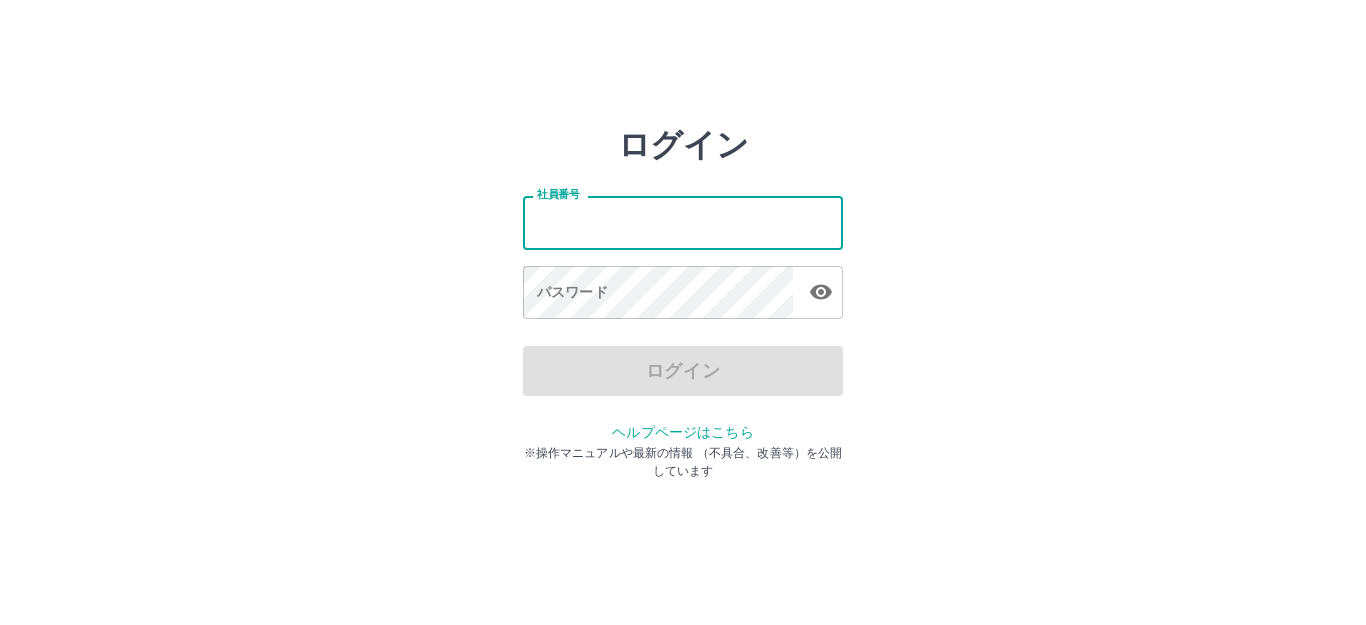 drag, startPoint x: 0, startPoint y: 0, endPoint x: 623, endPoint y: 232, distance: 664.7955 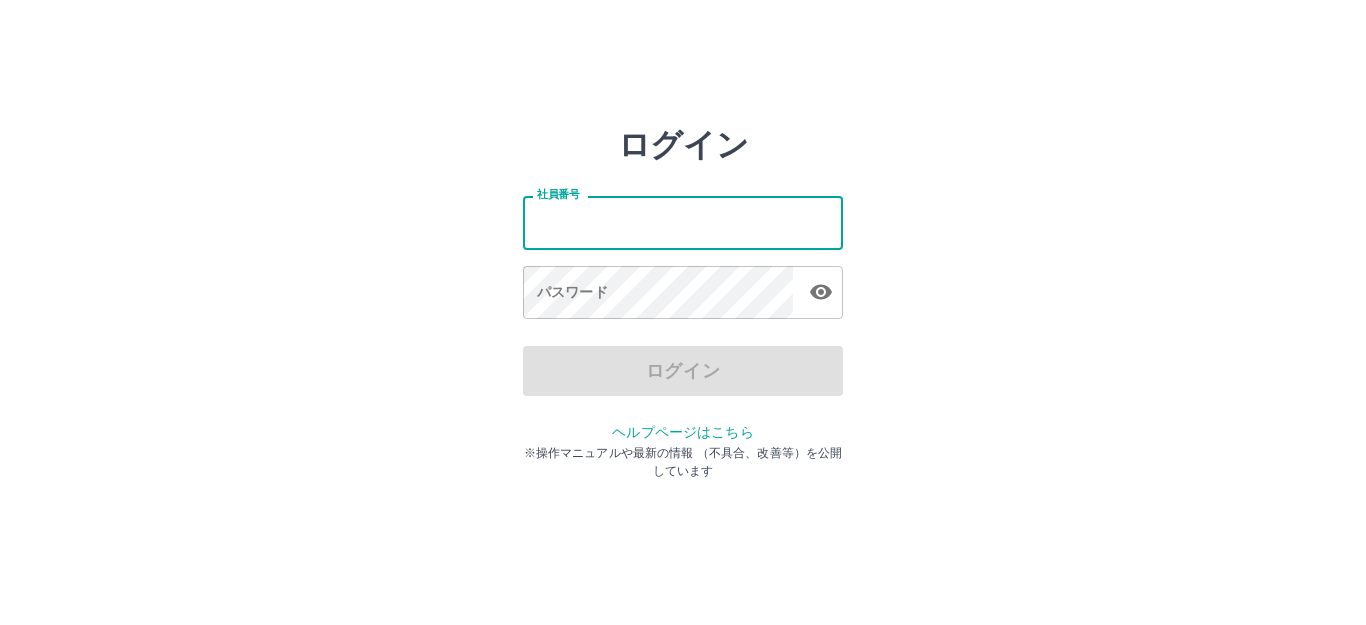 type on "*******" 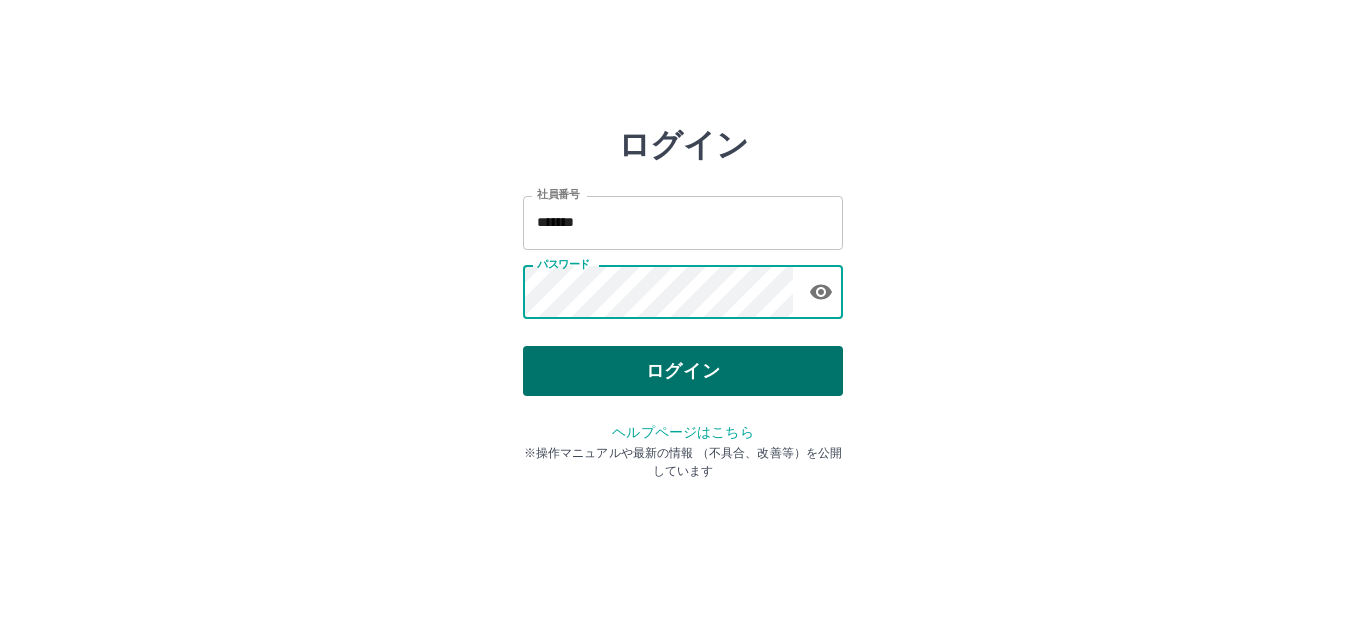 click on "ログイン" at bounding box center (683, 371) 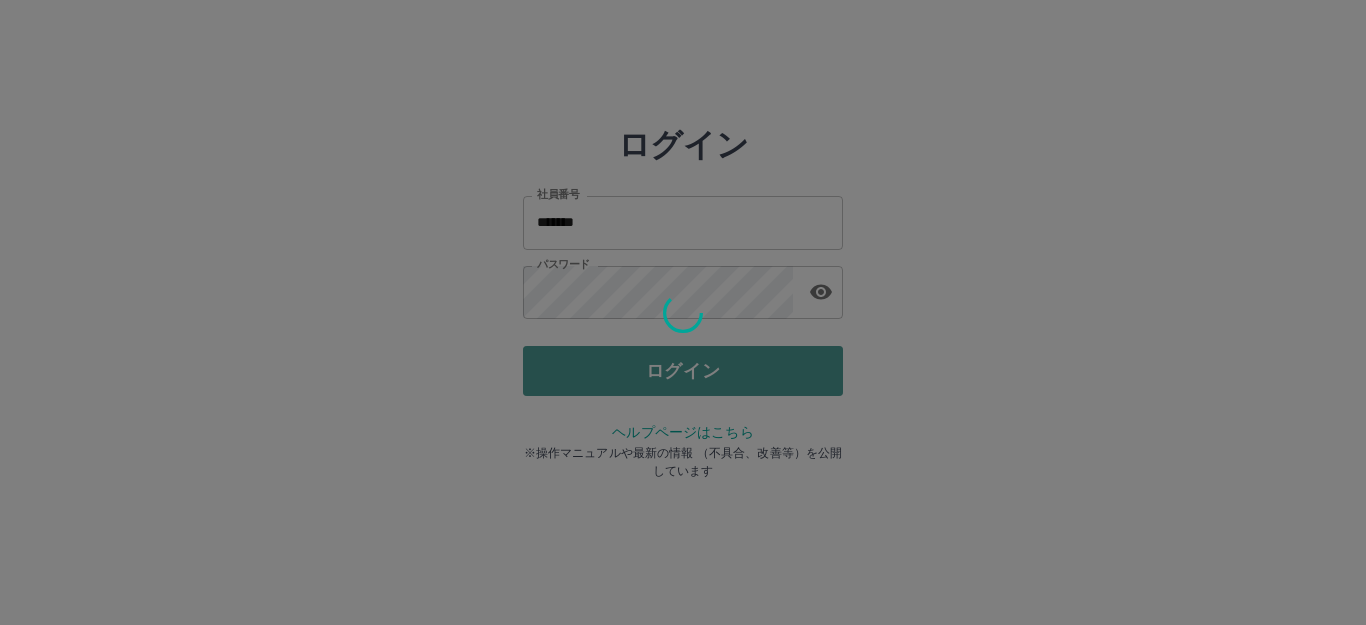 click on "ログイン 社員番号 ******* 社員番号 パスワード パスワード ログイン ヘルプページはこちら ※操作マニュアルや最新の情報 （不具合、改善等）を公開しています" at bounding box center (683, 286) 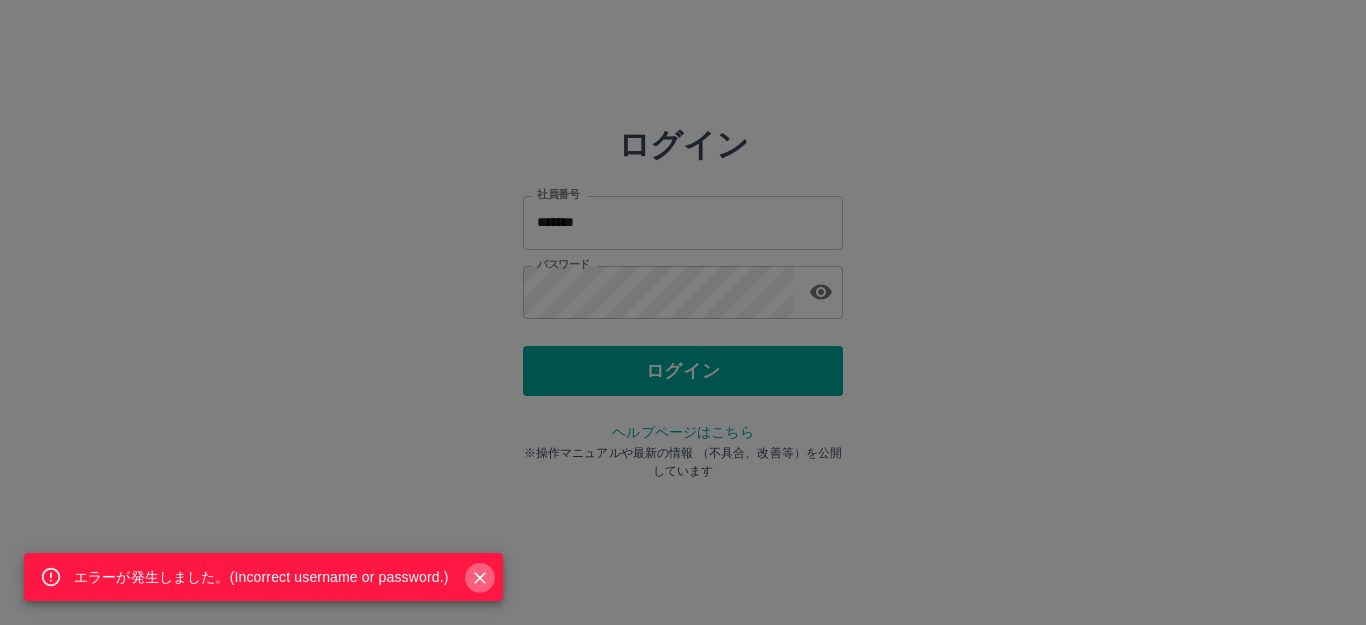 click 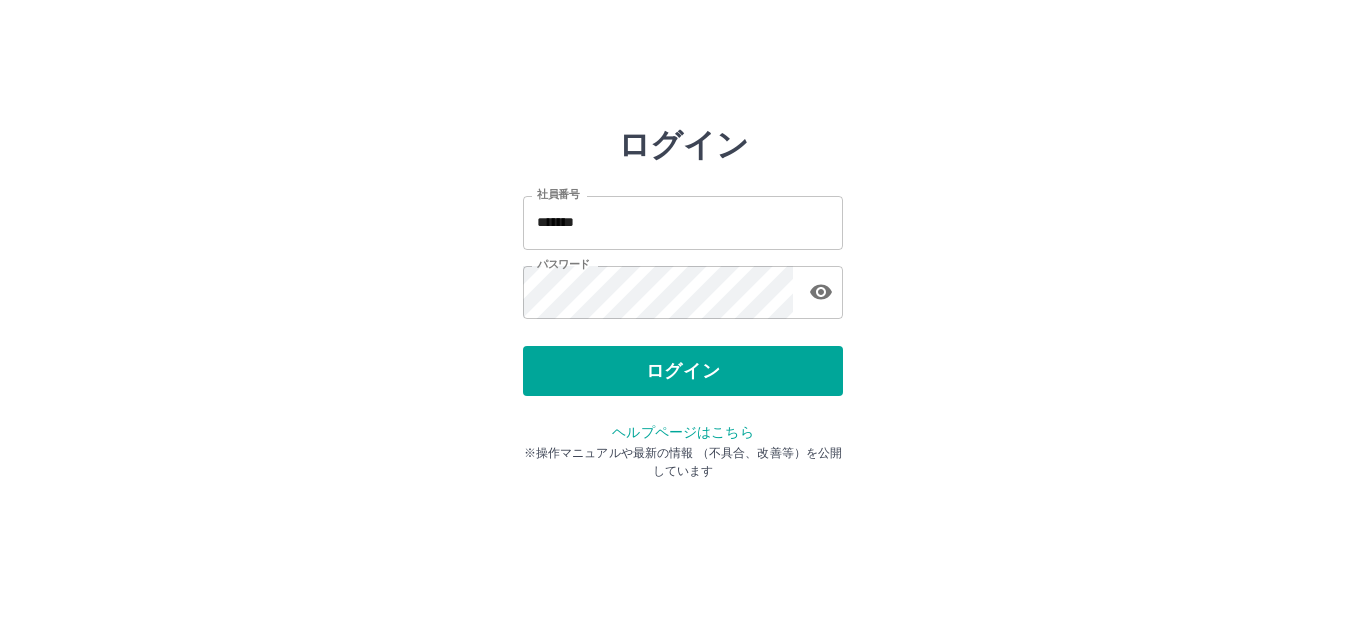 click on "ログイン 社員番号 ******* 社員番号 パスワード パスワード ログイン ヘルプページはこちら ※操作マニュアルや最新の情報 （不具合、改善等）を公開しています" at bounding box center [683, 223] 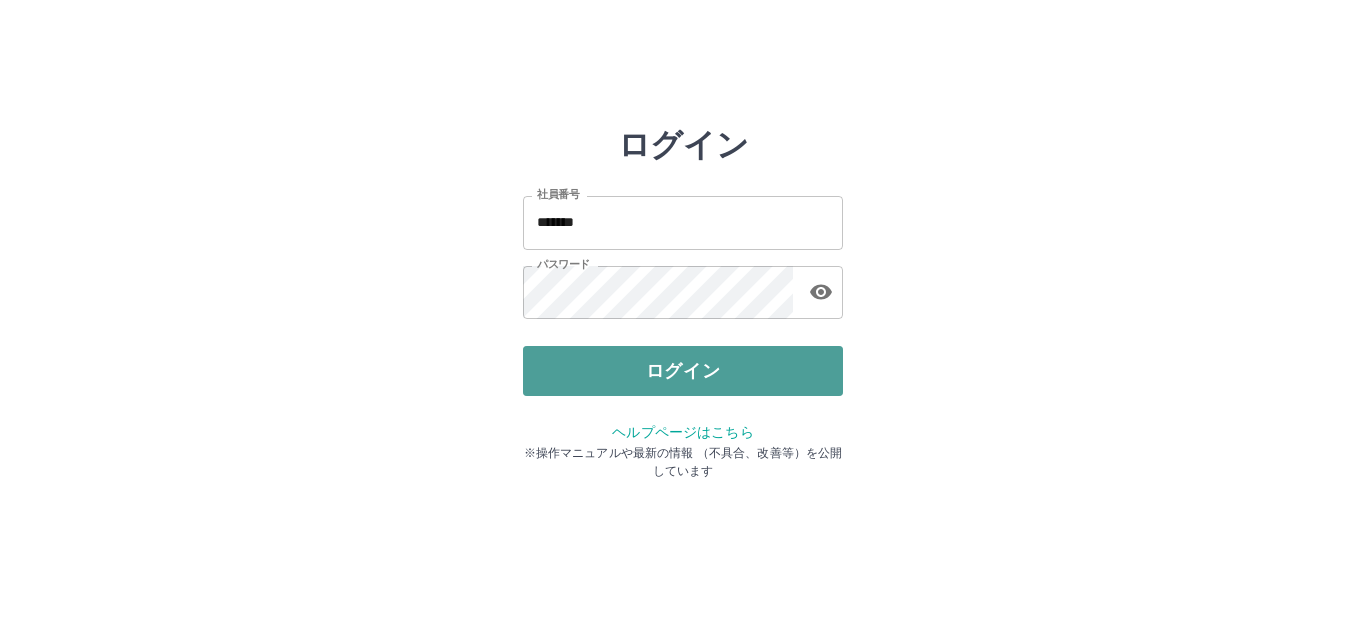 click on "ログイン" at bounding box center (683, 371) 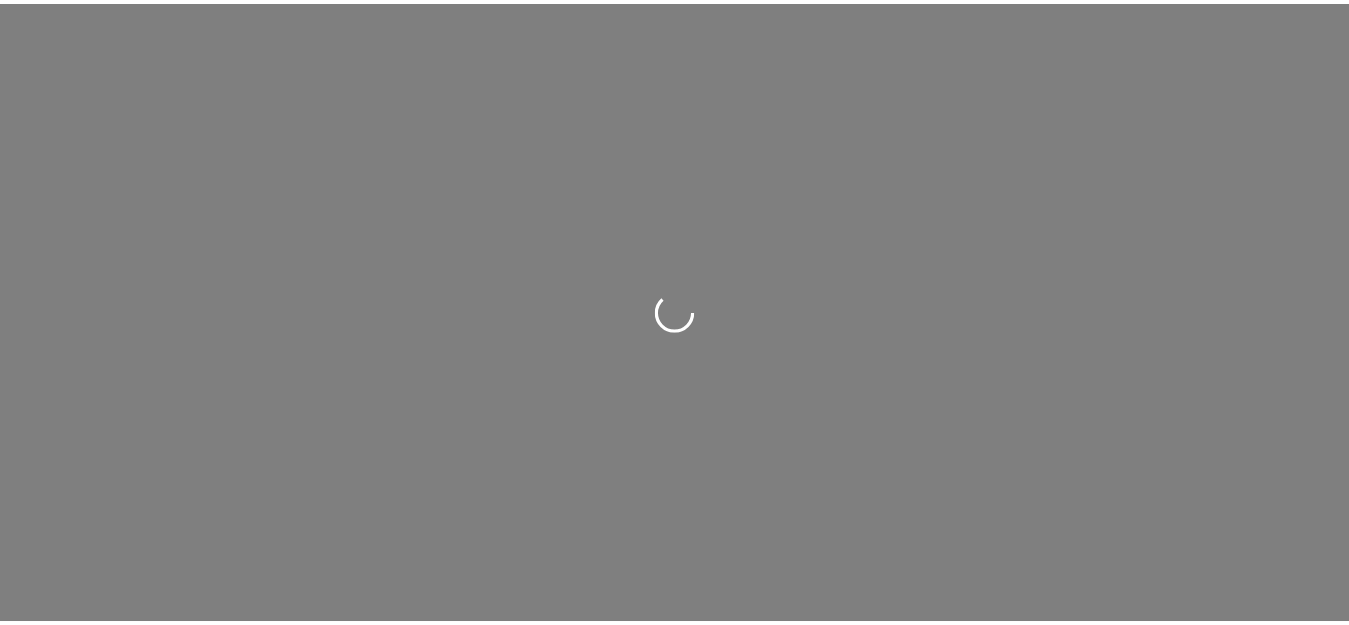 scroll, scrollTop: 0, scrollLeft: 0, axis: both 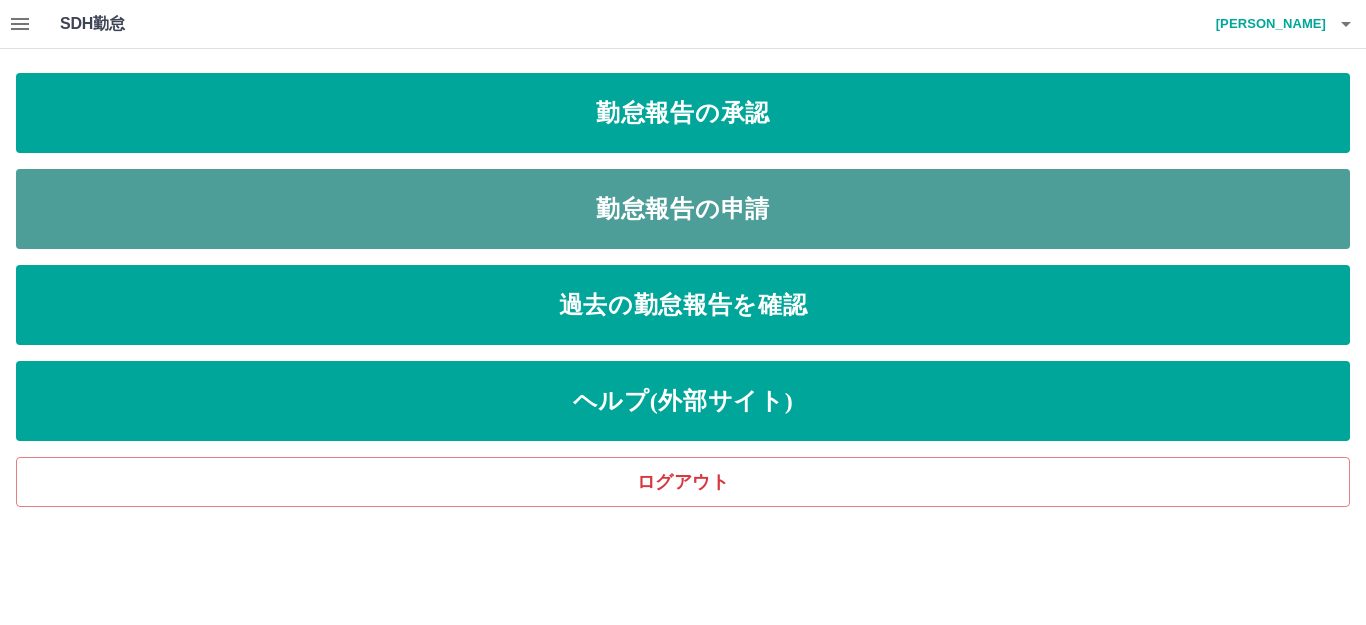 click on "勤怠報告の申請" at bounding box center (683, 209) 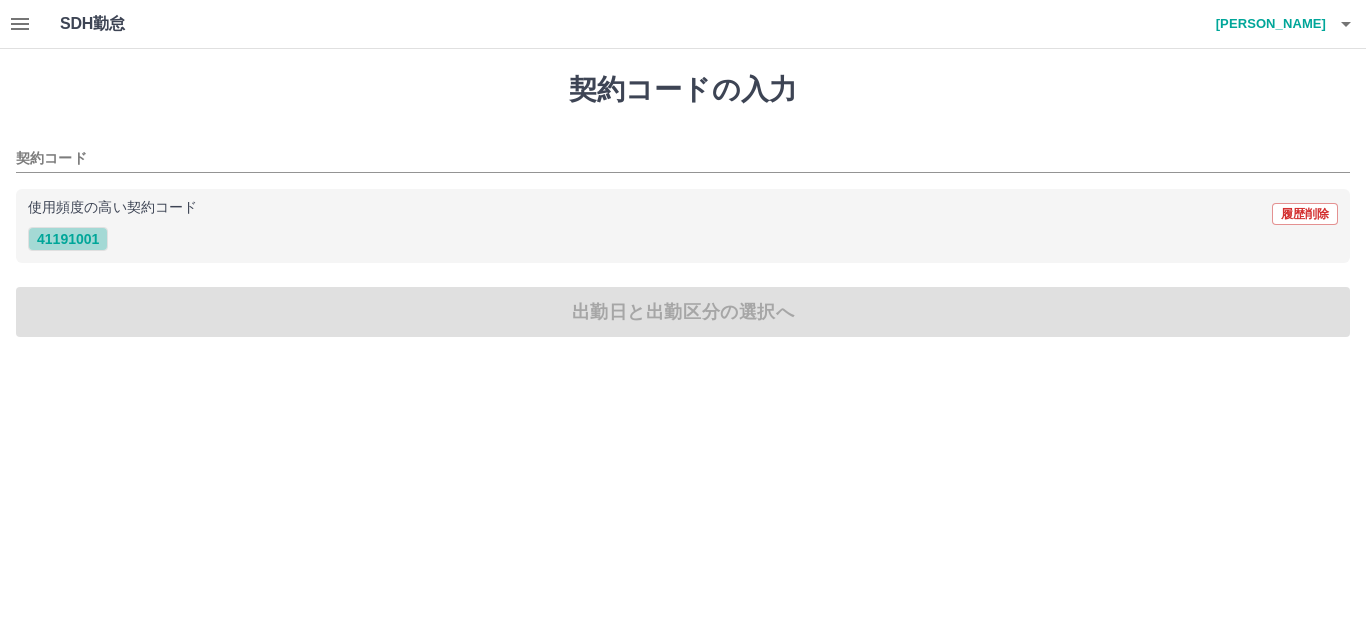 click on "41191001" at bounding box center [68, 239] 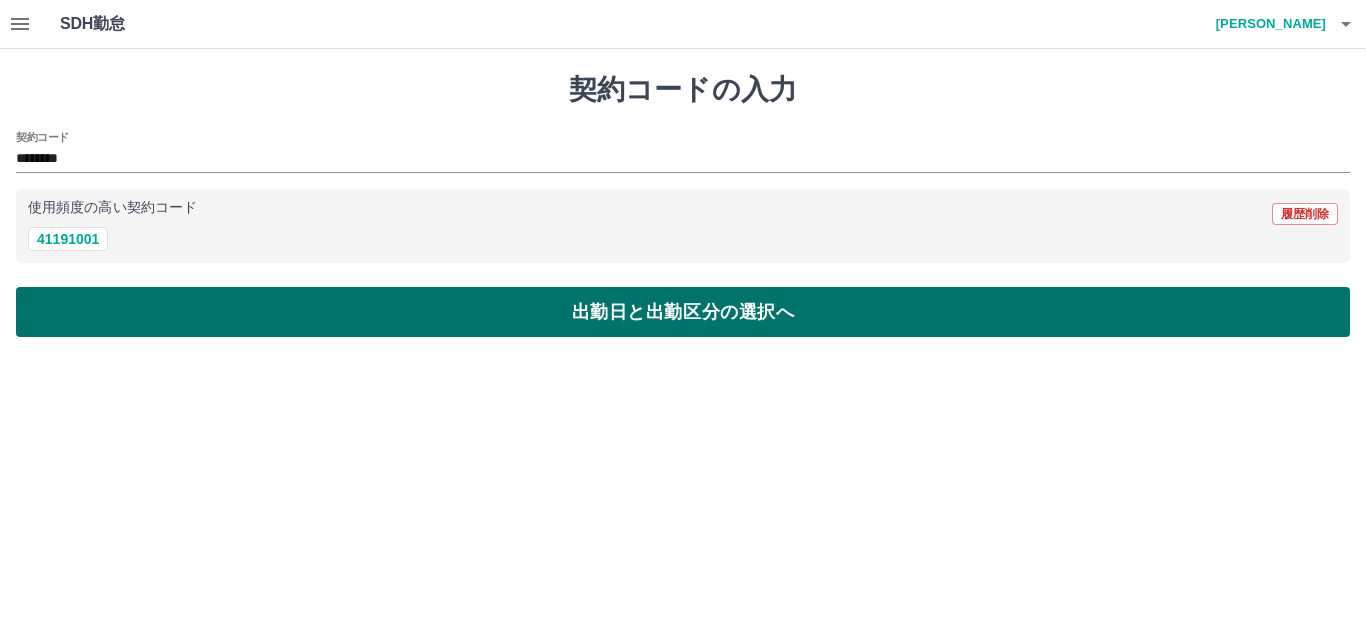click on "出勤日と出勤区分の選択へ" at bounding box center [683, 312] 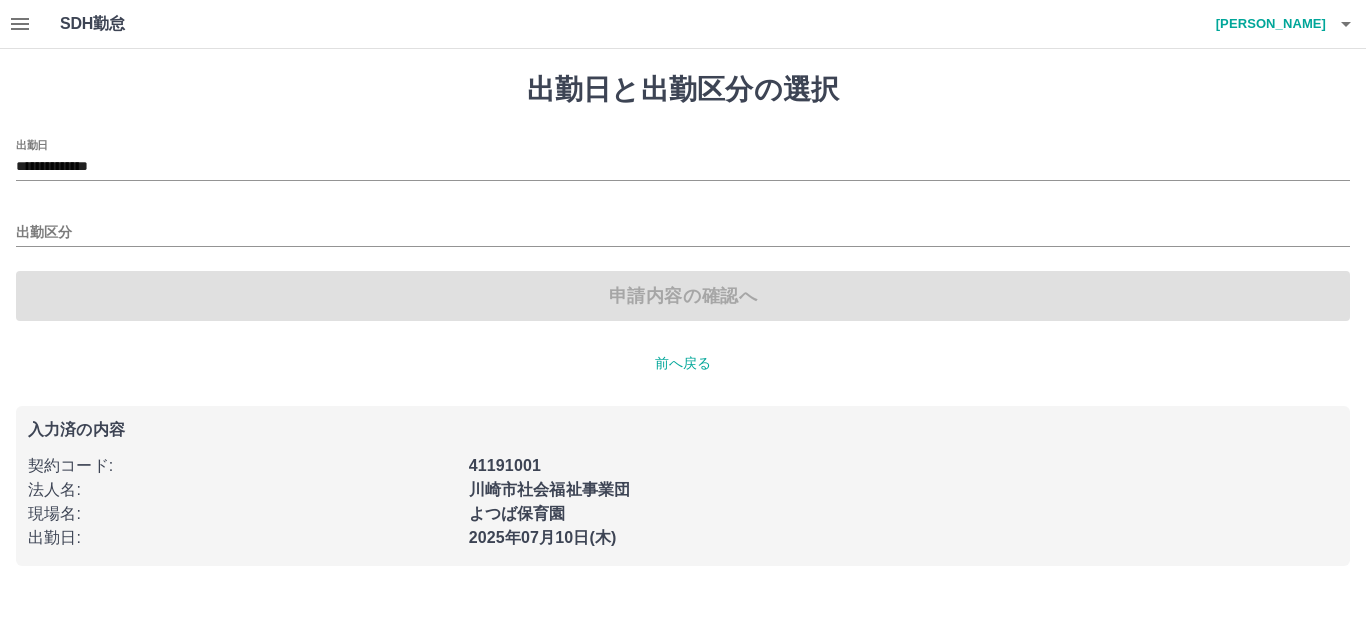 click on "出勤区分" at bounding box center (683, 226) 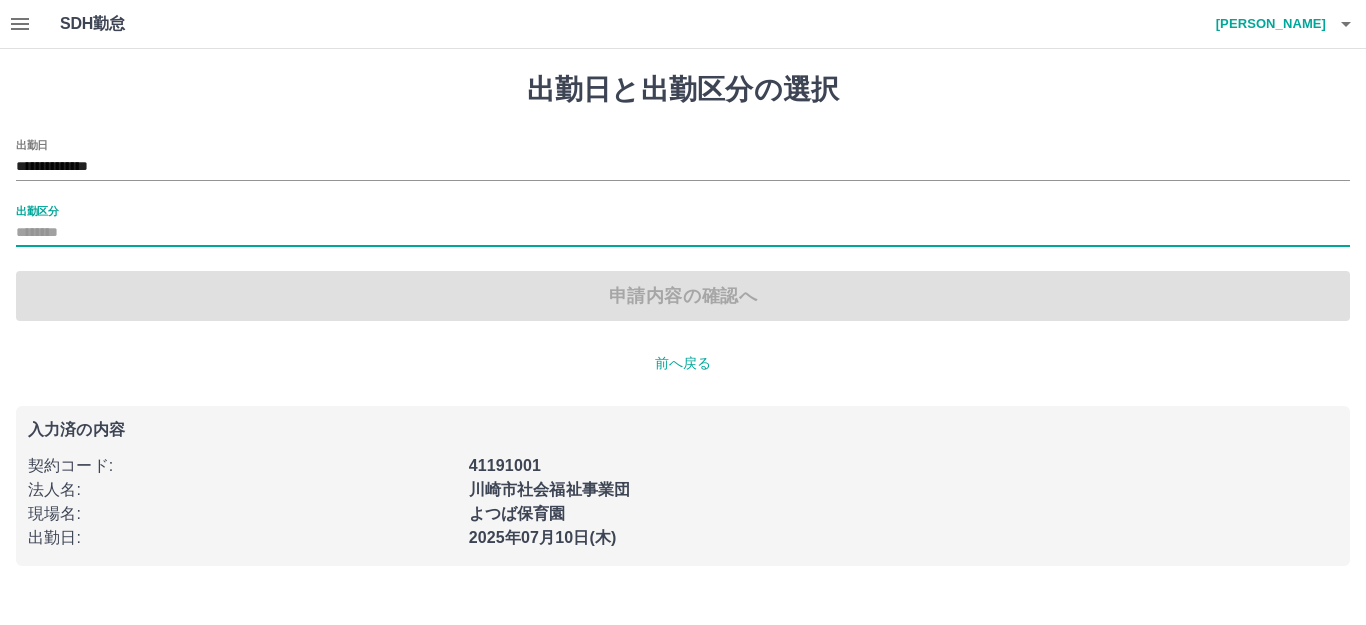 click on "出勤区分" at bounding box center (683, 226) 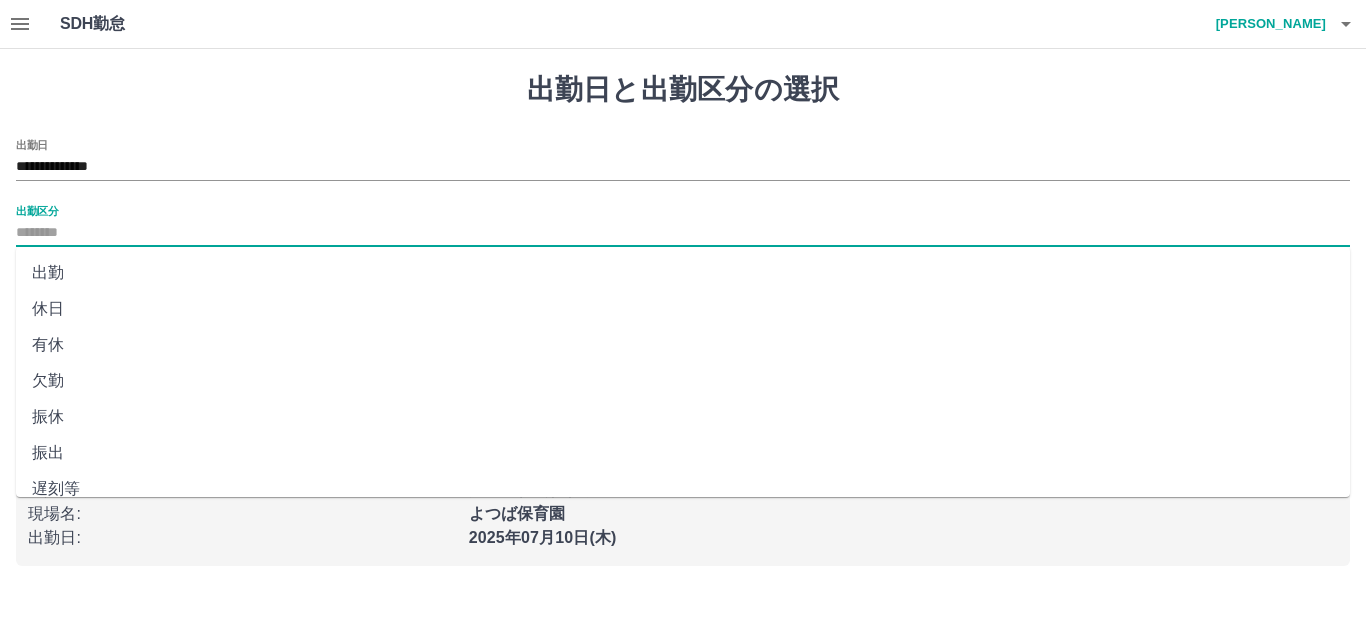 click on "出勤区分" at bounding box center [683, 233] 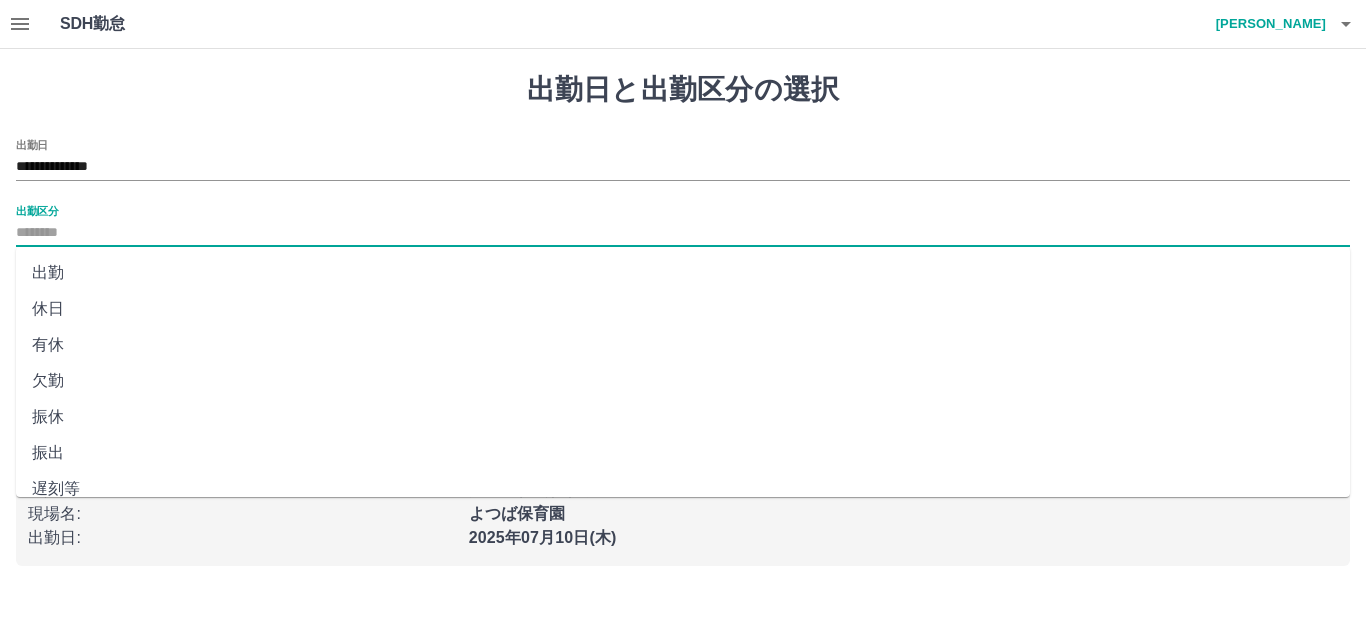click on "出勤" at bounding box center (683, 273) 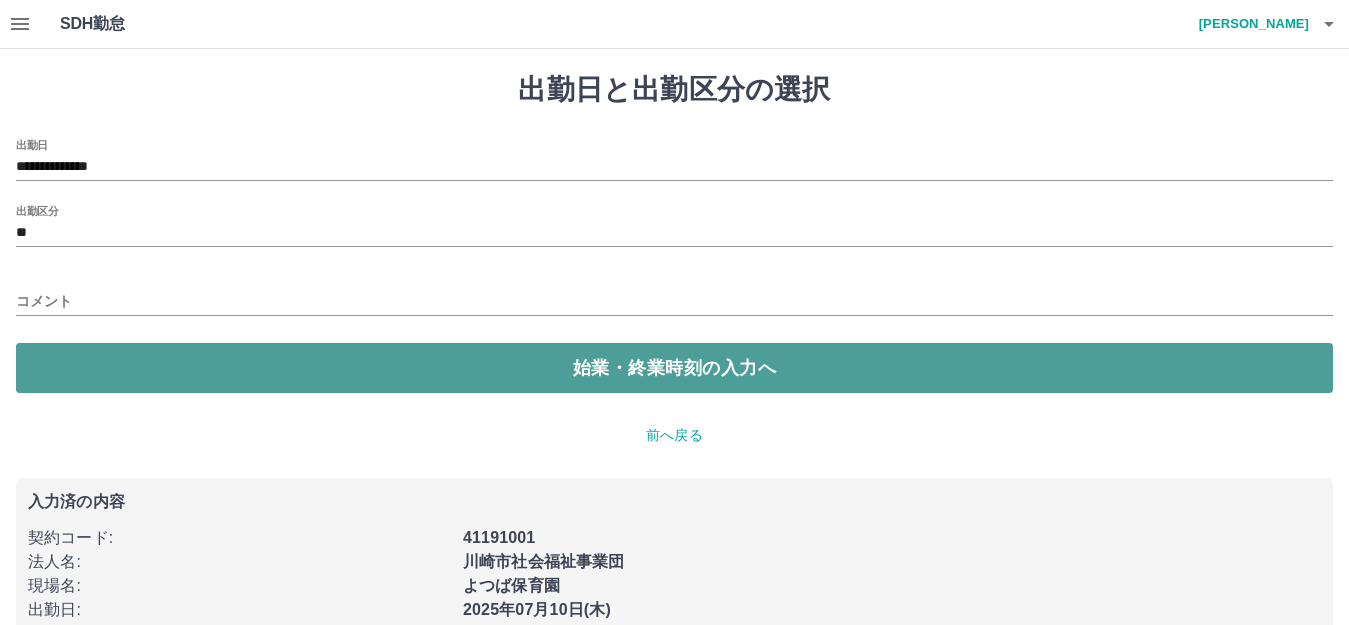 click on "始業・終業時刻の入力へ" at bounding box center [674, 368] 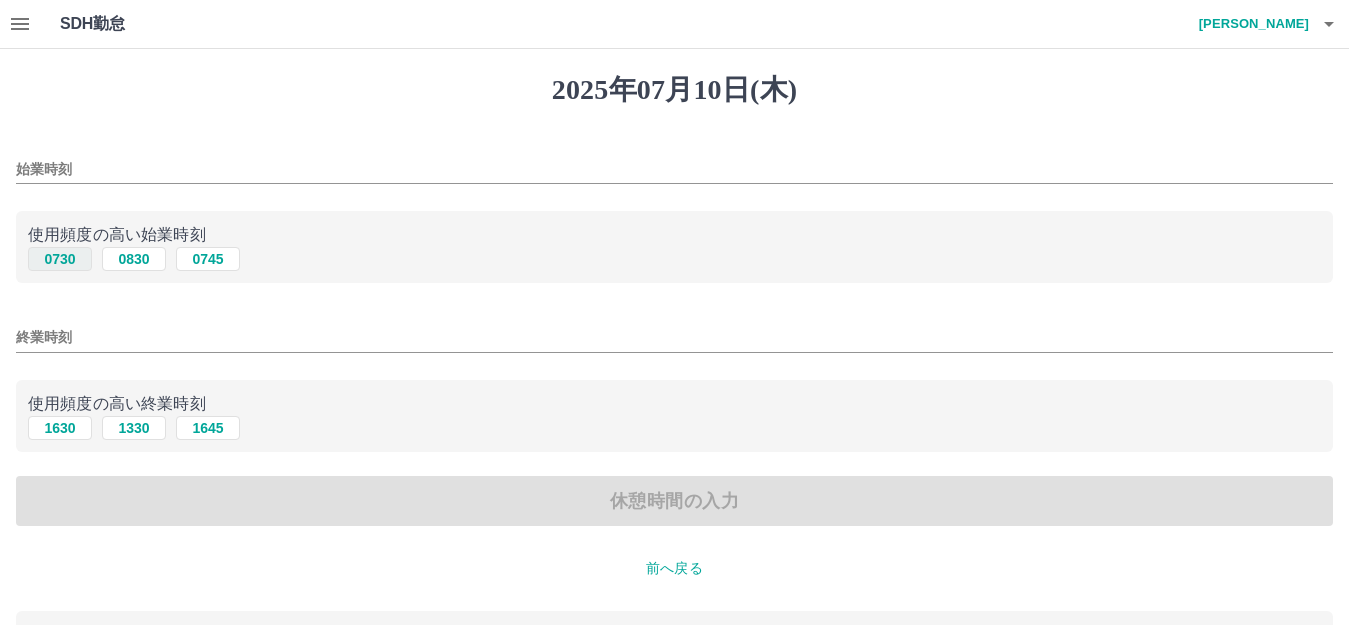 click on "0730" at bounding box center [60, 259] 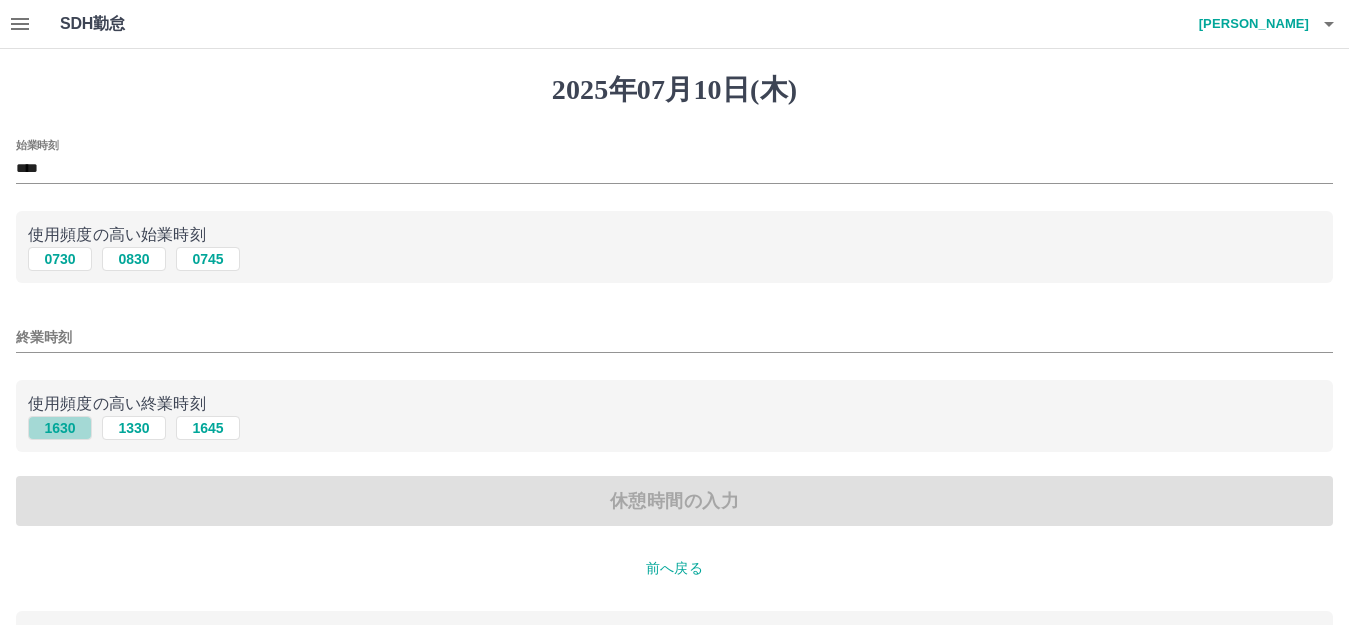 click on "1630" at bounding box center (60, 428) 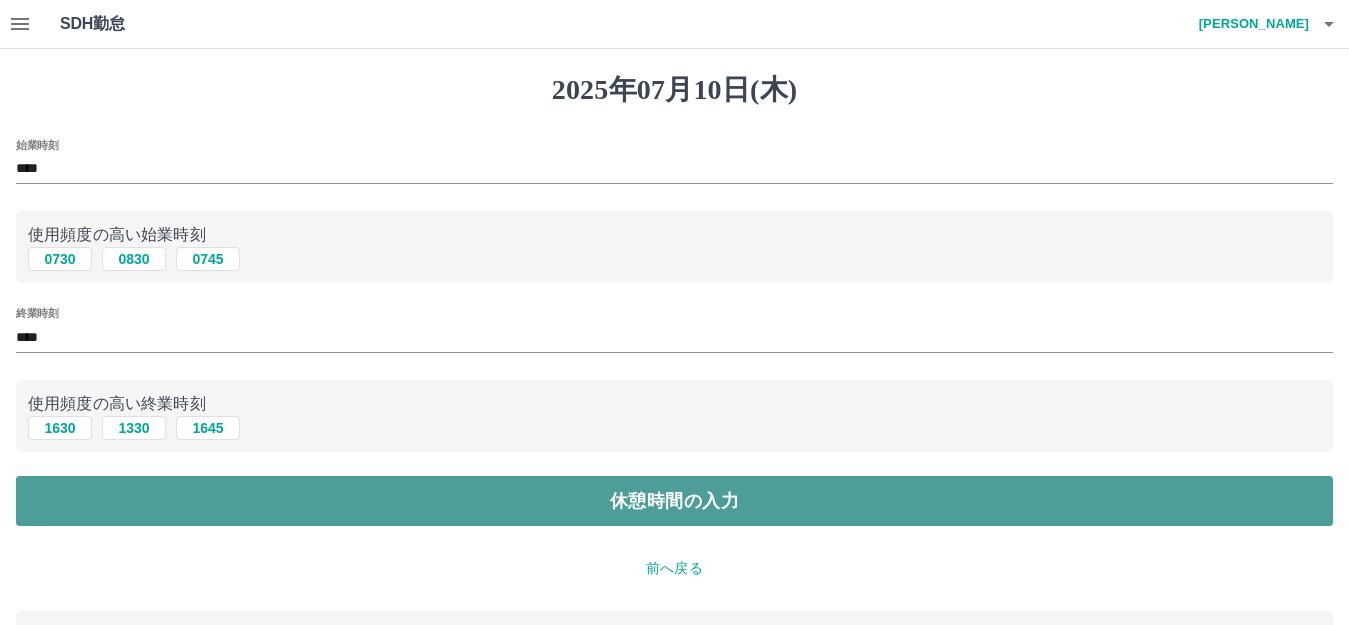 click on "休憩時間の入力" at bounding box center [674, 501] 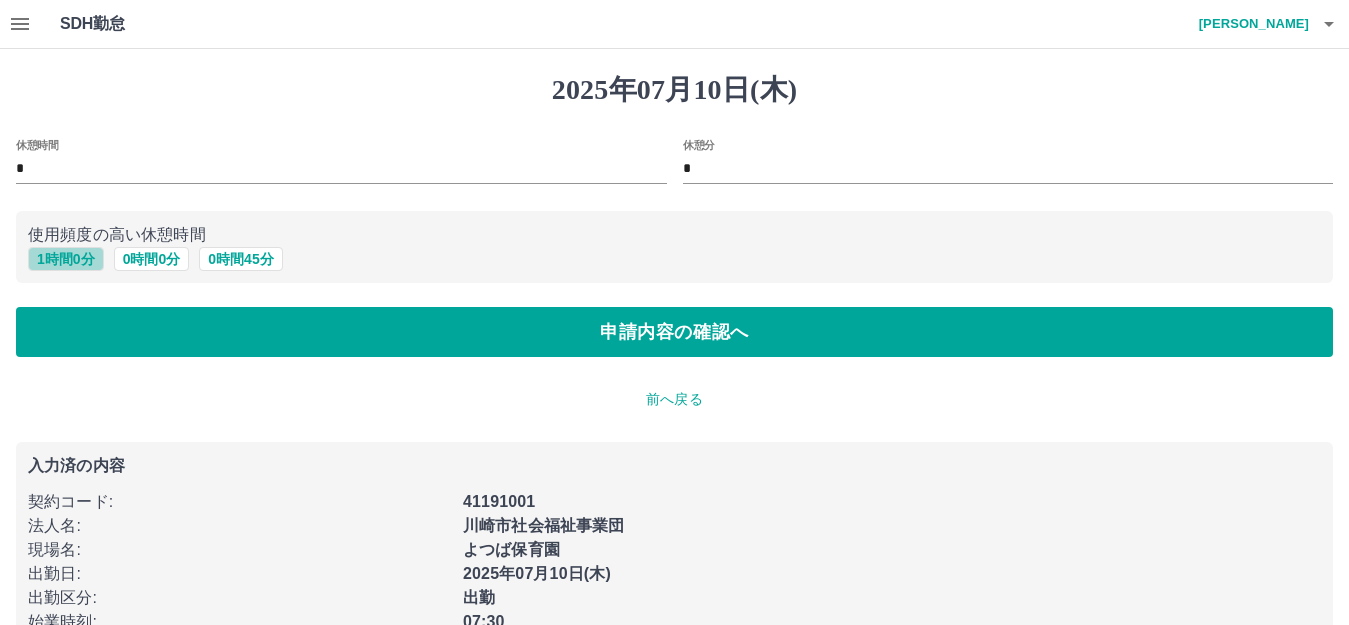 click on "1 時間 0 分" at bounding box center [66, 259] 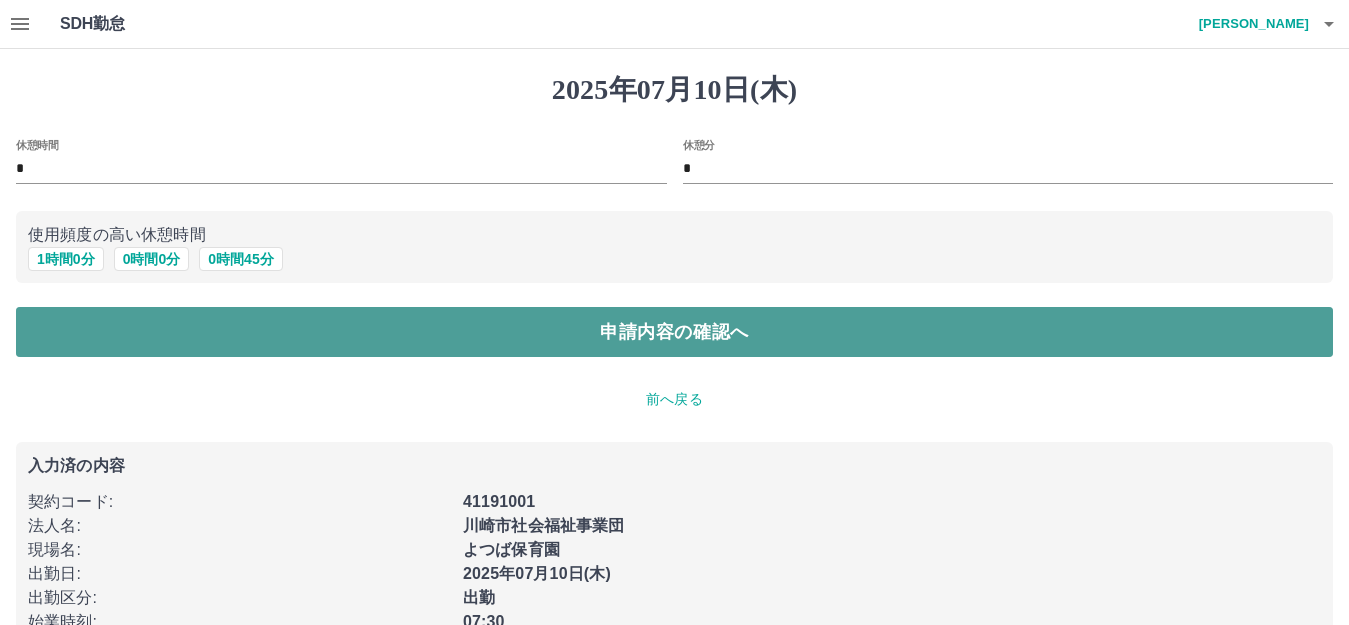 click on "申請内容の確認へ" at bounding box center (674, 332) 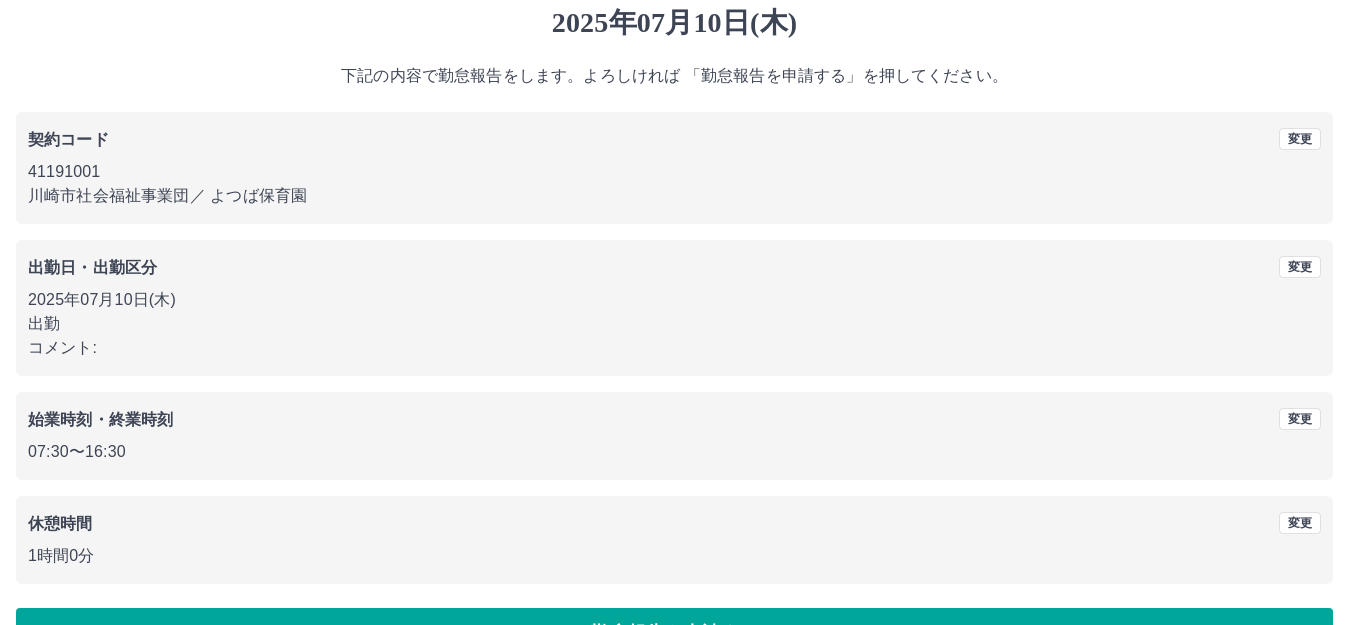 scroll, scrollTop: 124, scrollLeft: 0, axis: vertical 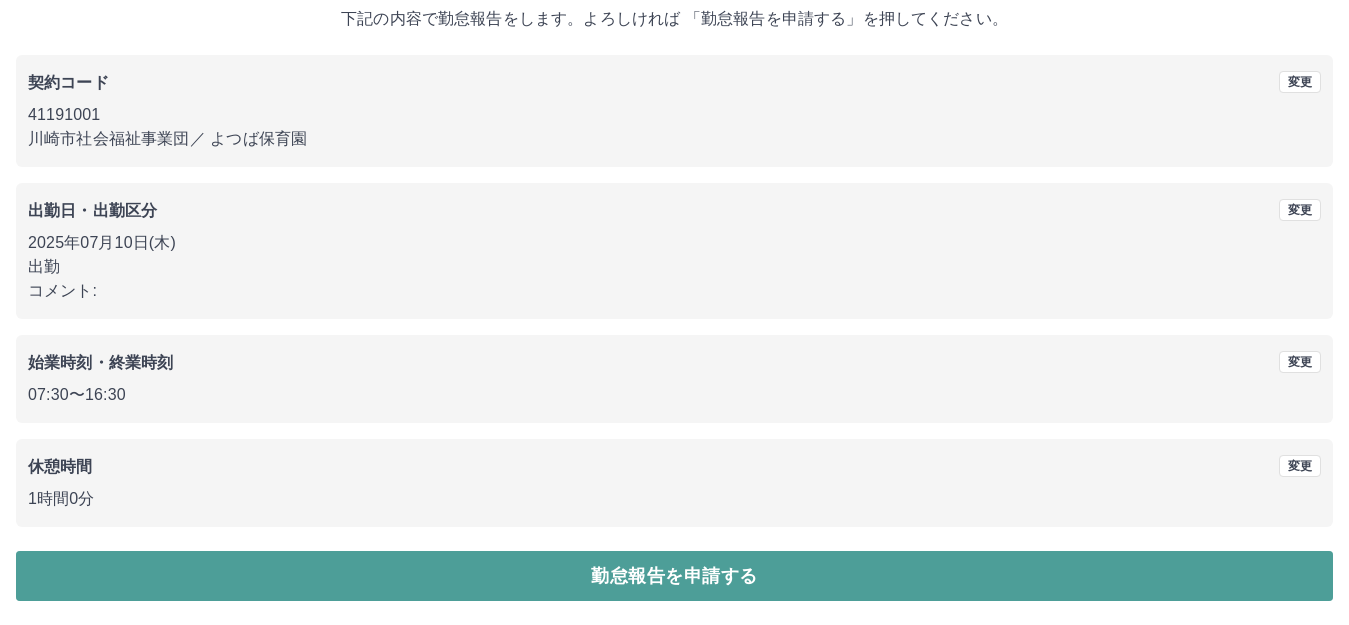click on "勤怠報告を申請する" at bounding box center (674, 576) 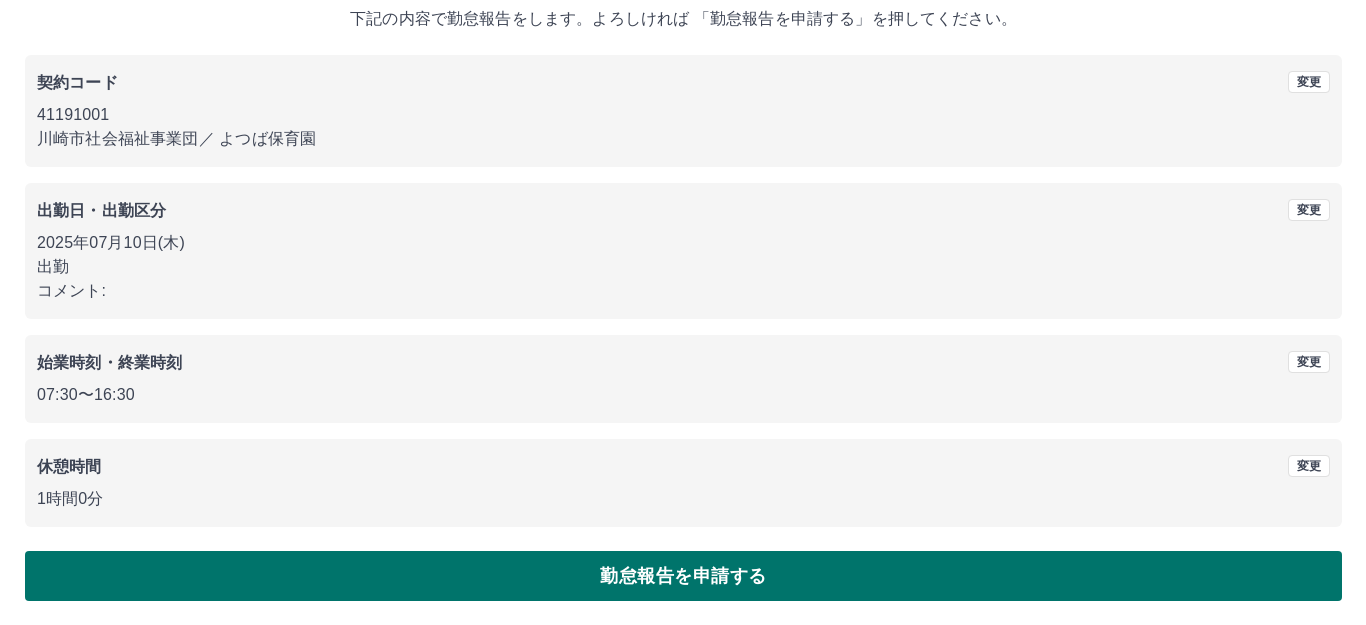 scroll, scrollTop: 0, scrollLeft: 0, axis: both 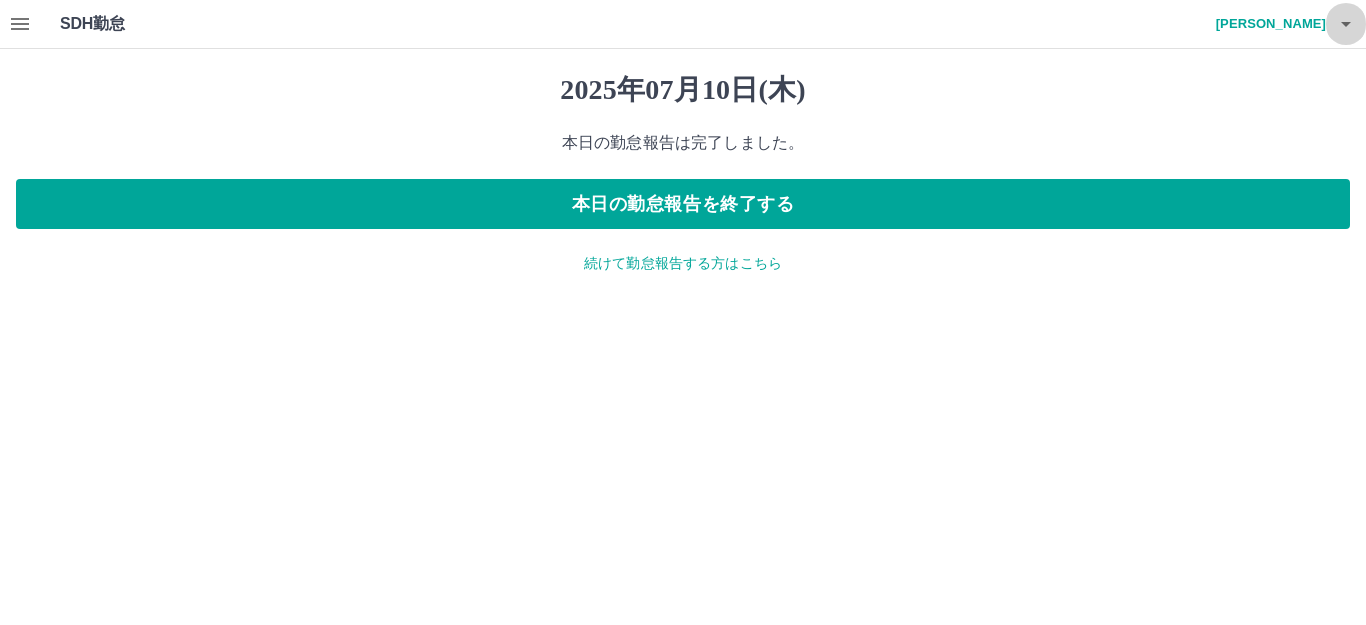 click 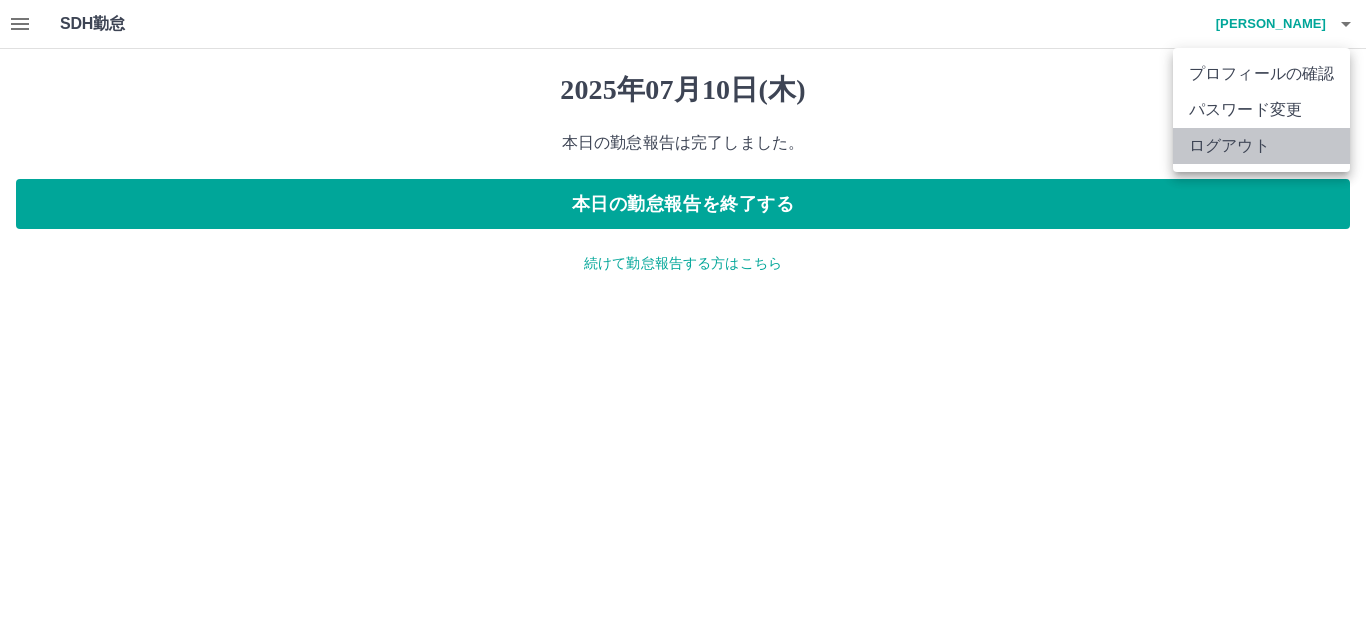 click on "ログアウト" at bounding box center [1261, 146] 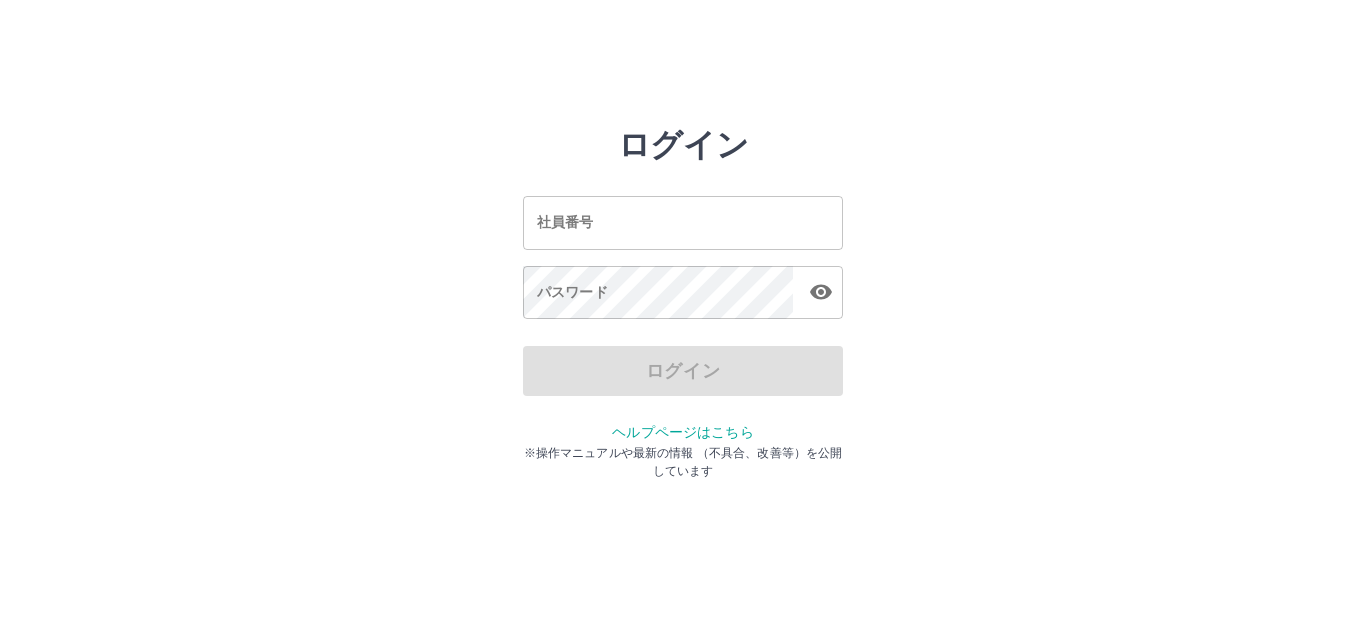 scroll, scrollTop: 0, scrollLeft: 0, axis: both 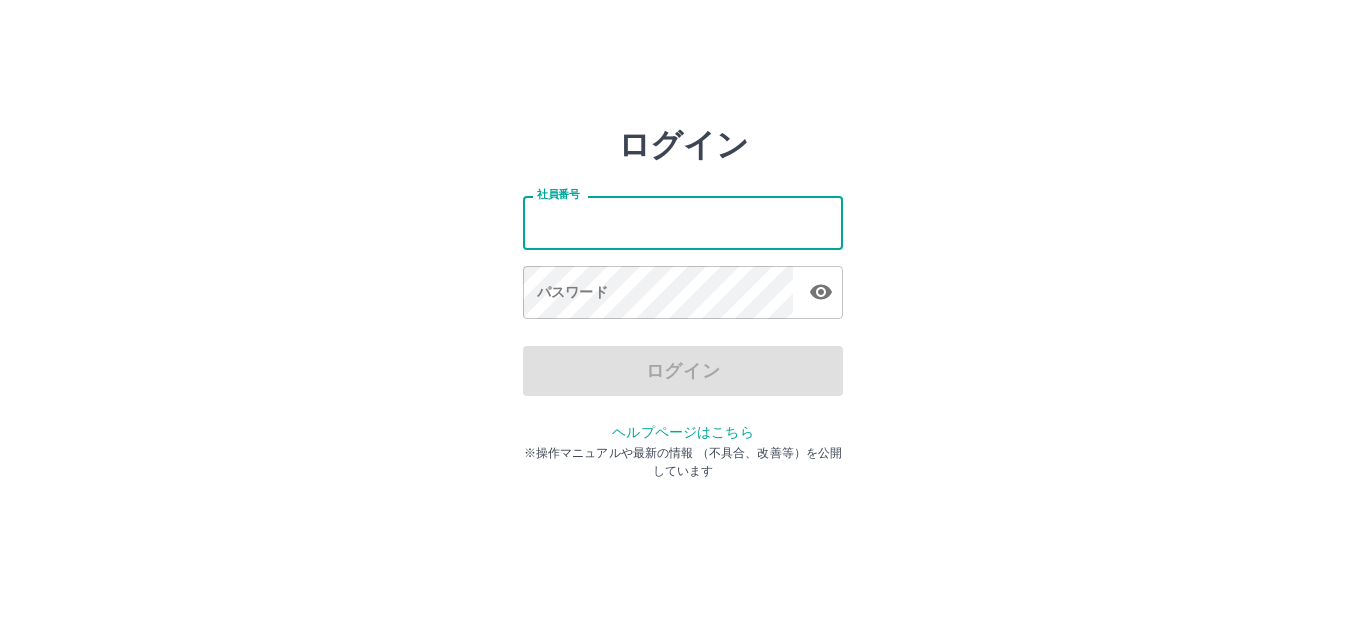 click on "社員番号" at bounding box center [683, 222] 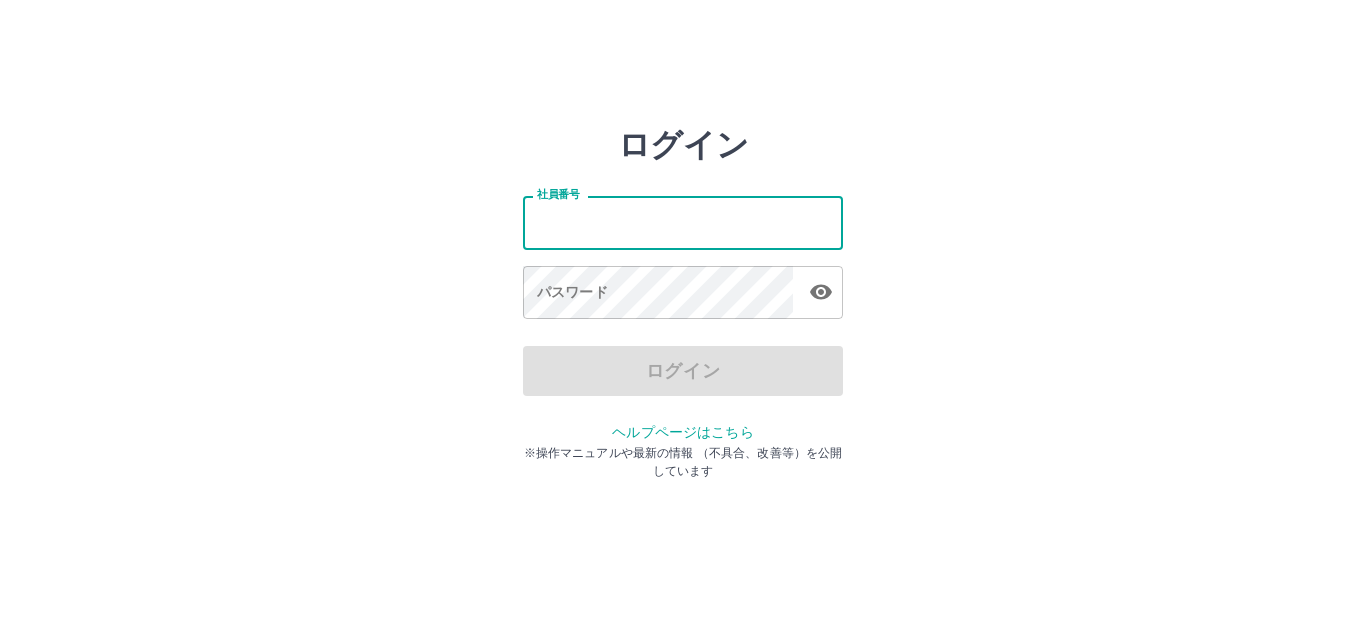 type on "*******" 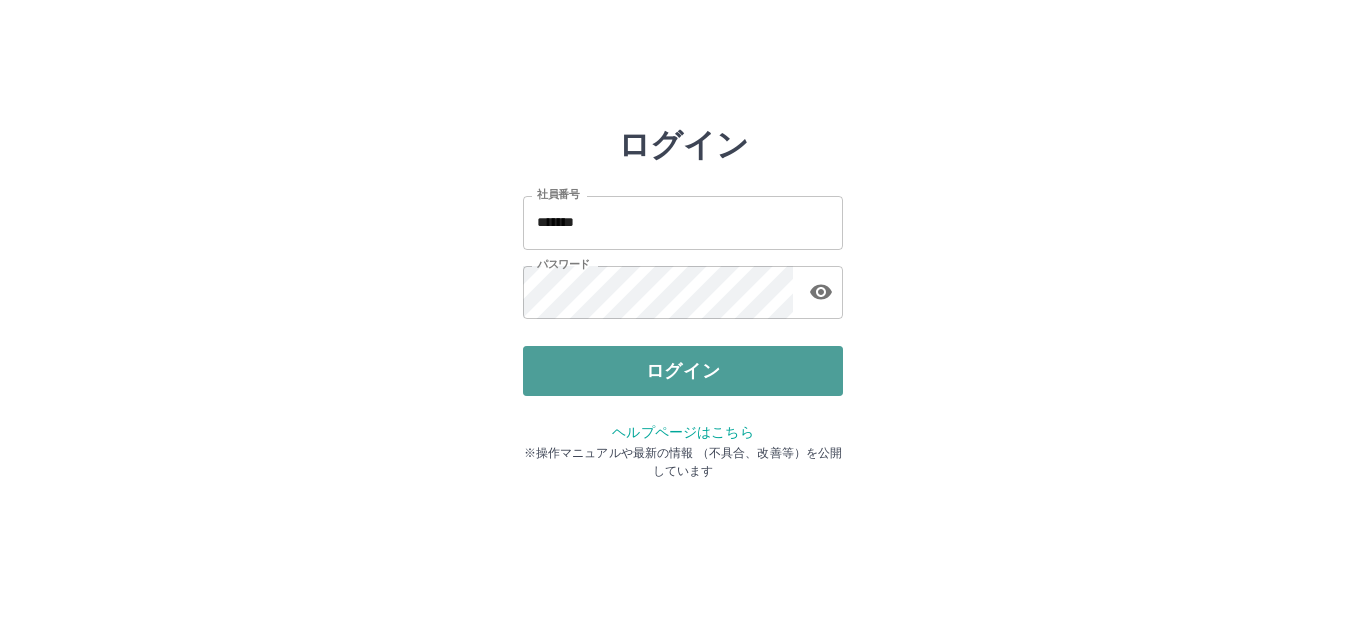 click on "ログイン" at bounding box center [683, 371] 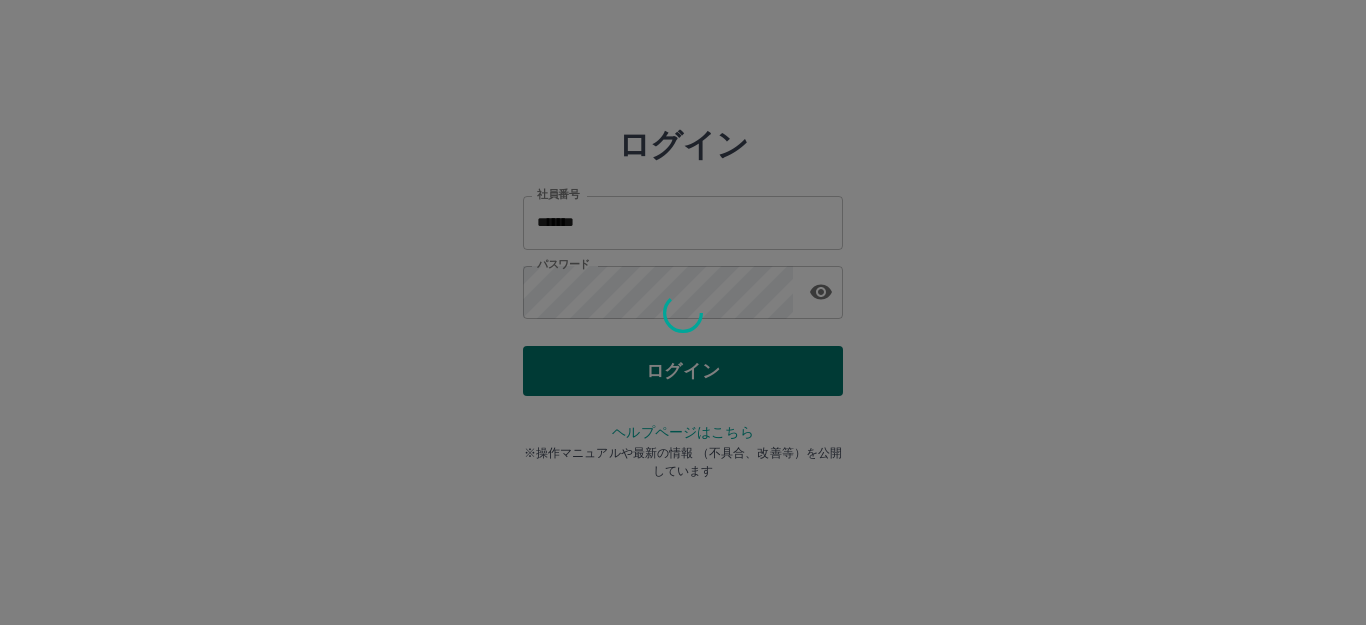 click on "ログイン 社員番号 ******* 社員番号 パスワード パスワード ログイン ヘルプページはこちら ※操作マニュアルや最新の情報 （不具合、改善等）を公開しています" at bounding box center (683, 286) 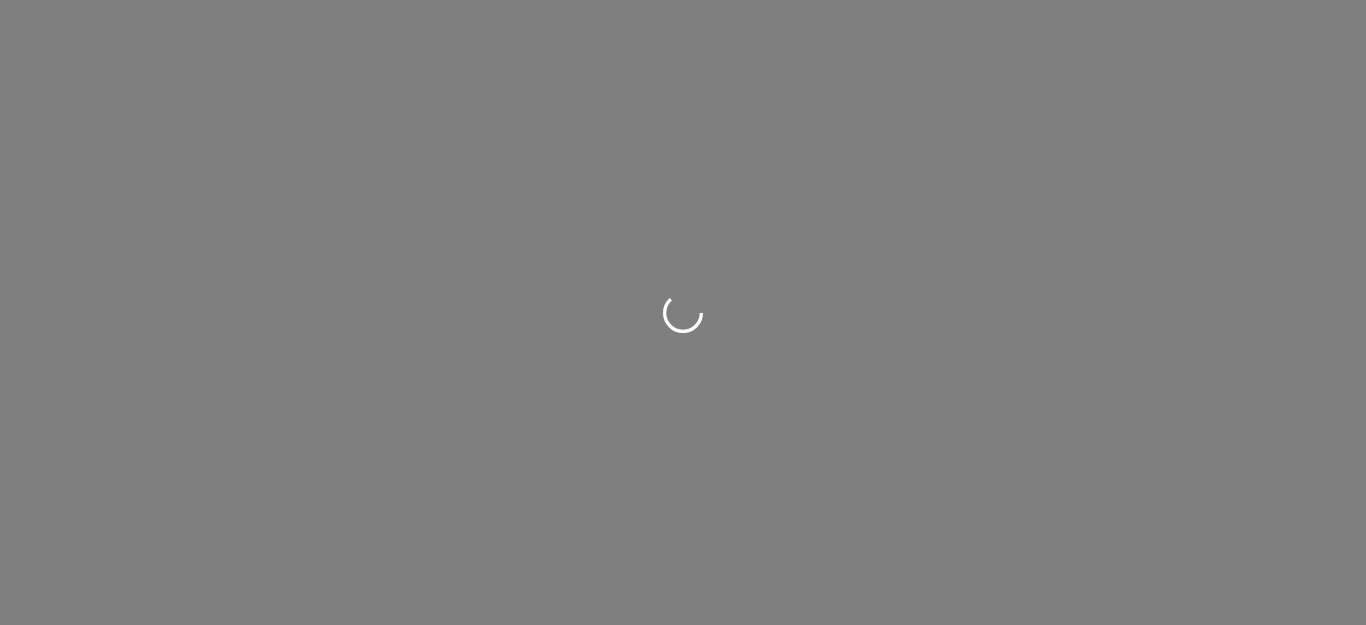 scroll, scrollTop: 0, scrollLeft: 0, axis: both 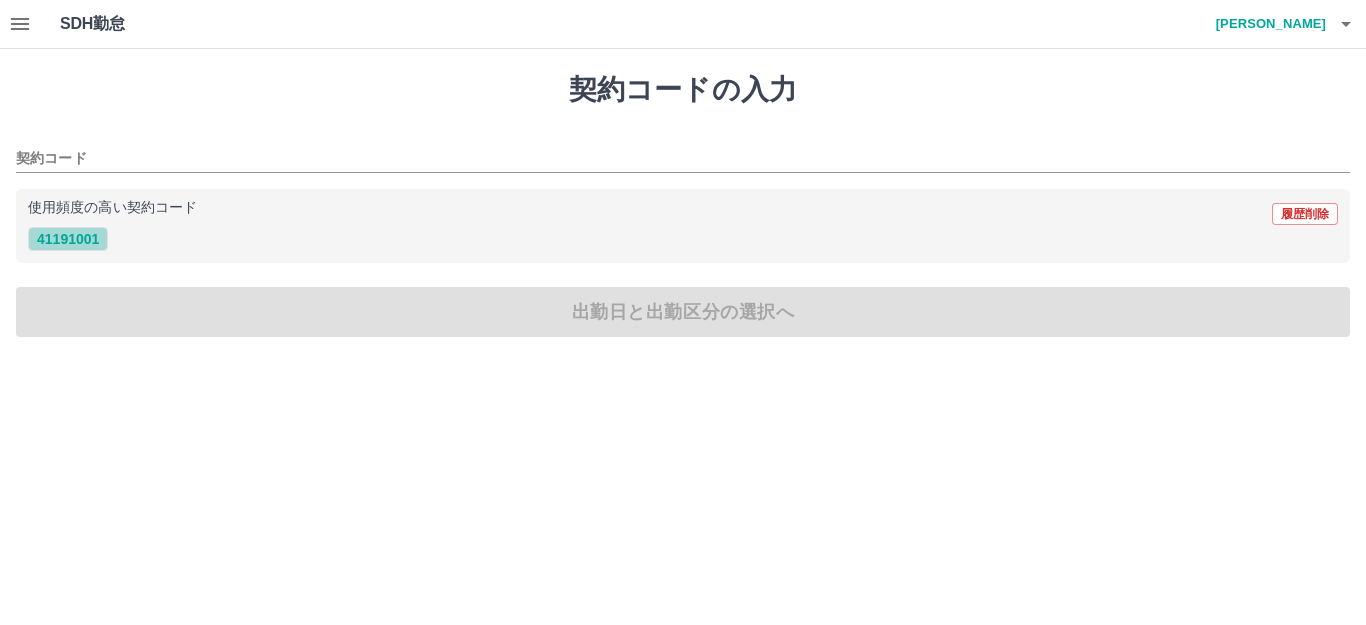 click on "41191001" at bounding box center [68, 239] 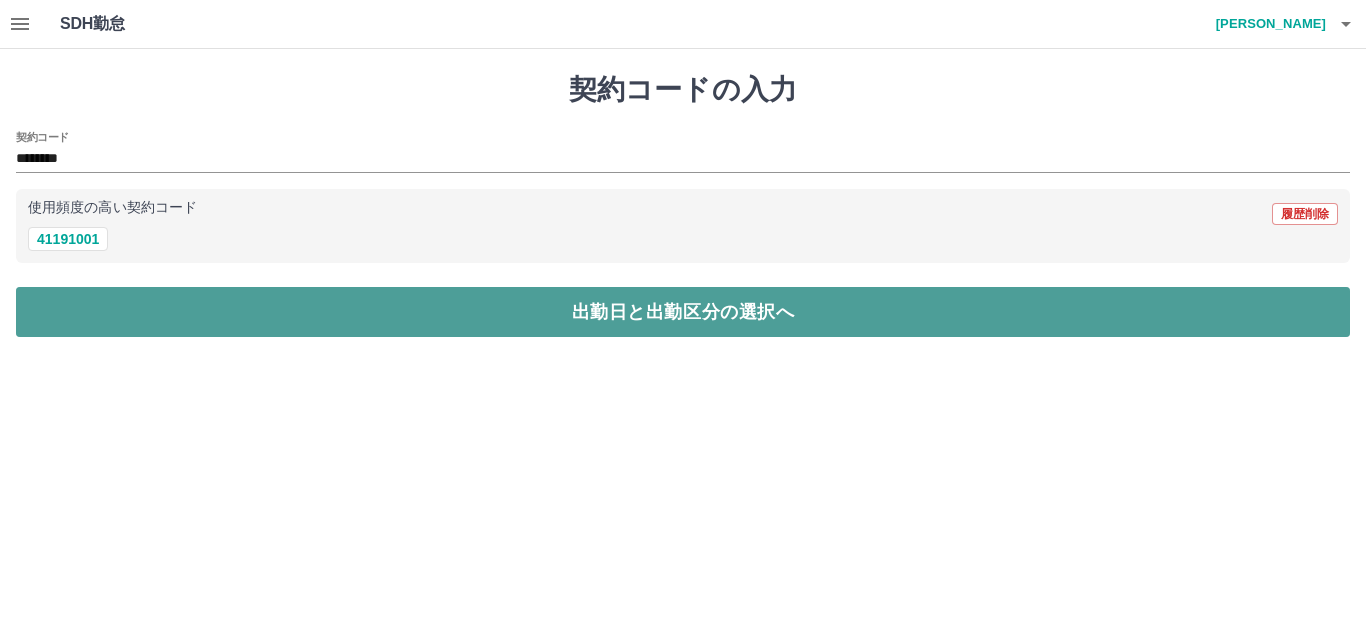 click on "出勤日と出勤区分の選択へ" at bounding box center [683, 312] 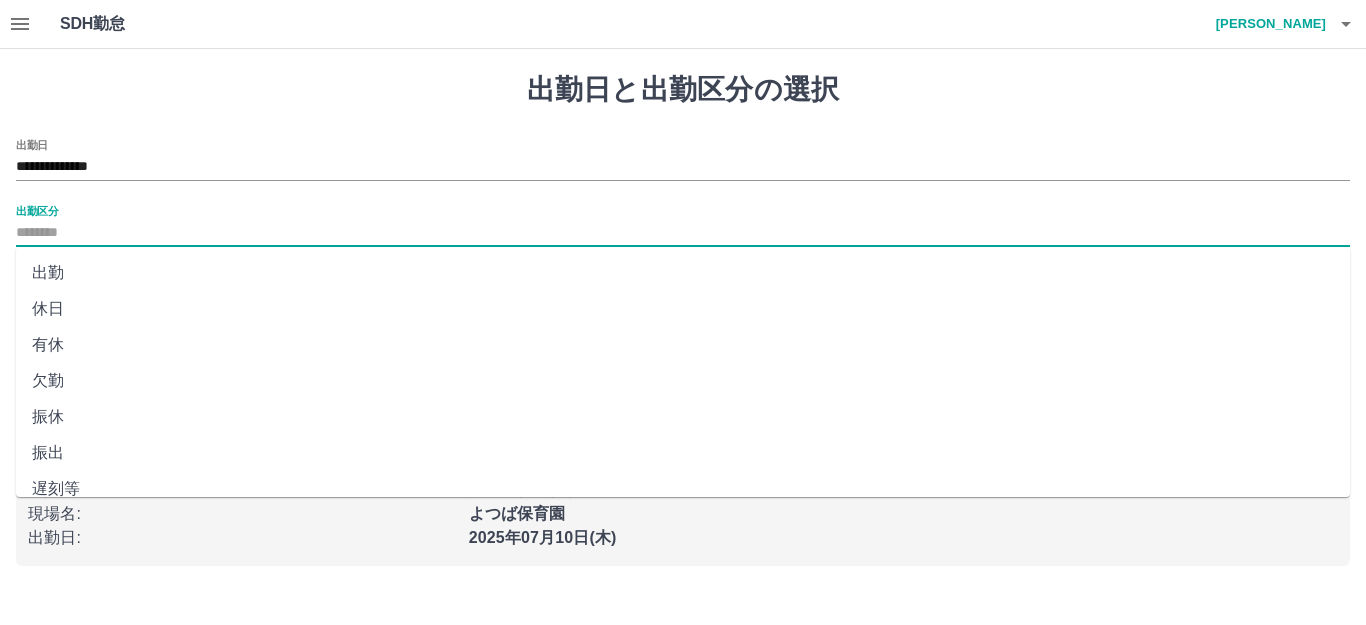 click on "出勤区分" at bounding box center (683, 233) 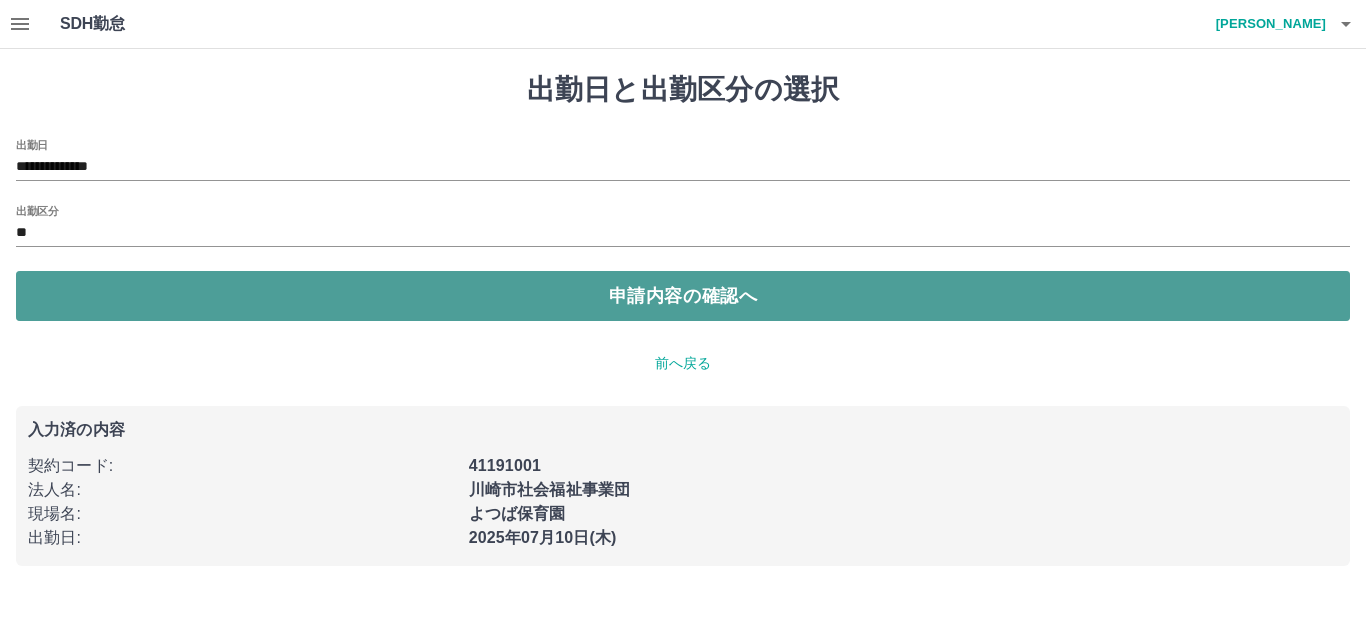 click on "申請内容の確認へ" at bounding box center (683, 296) 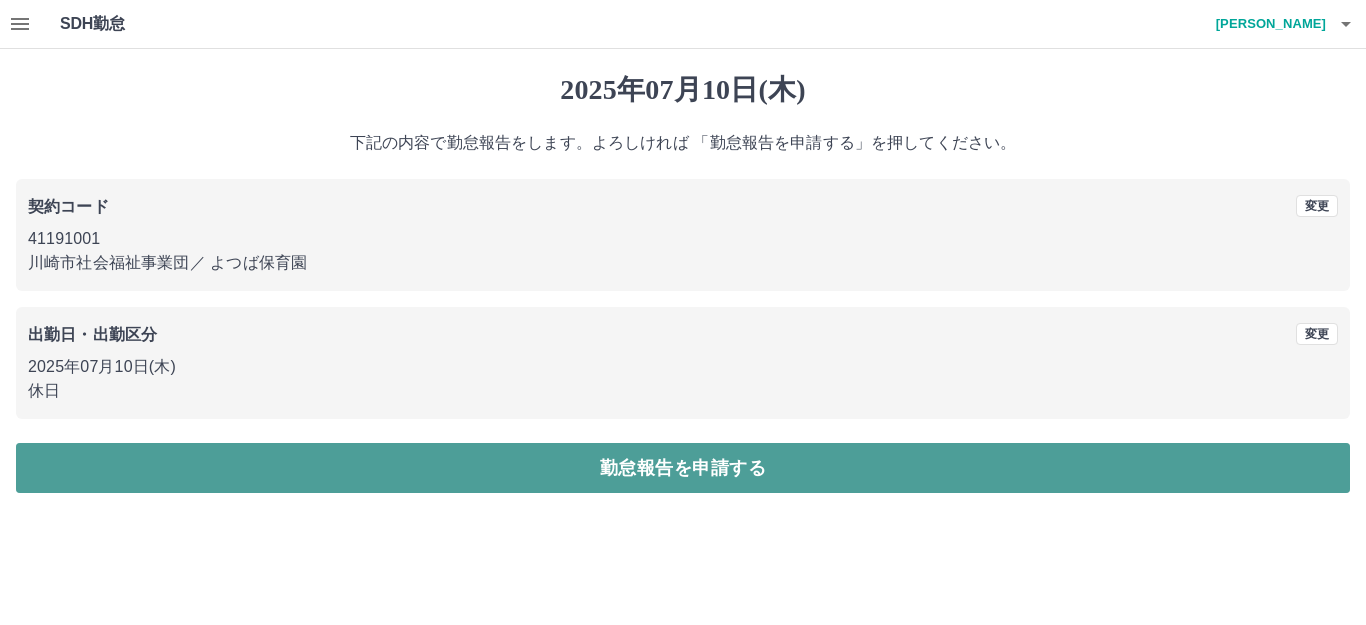 click on "勤怠報告を申請する" at bounding box center (683, 468) 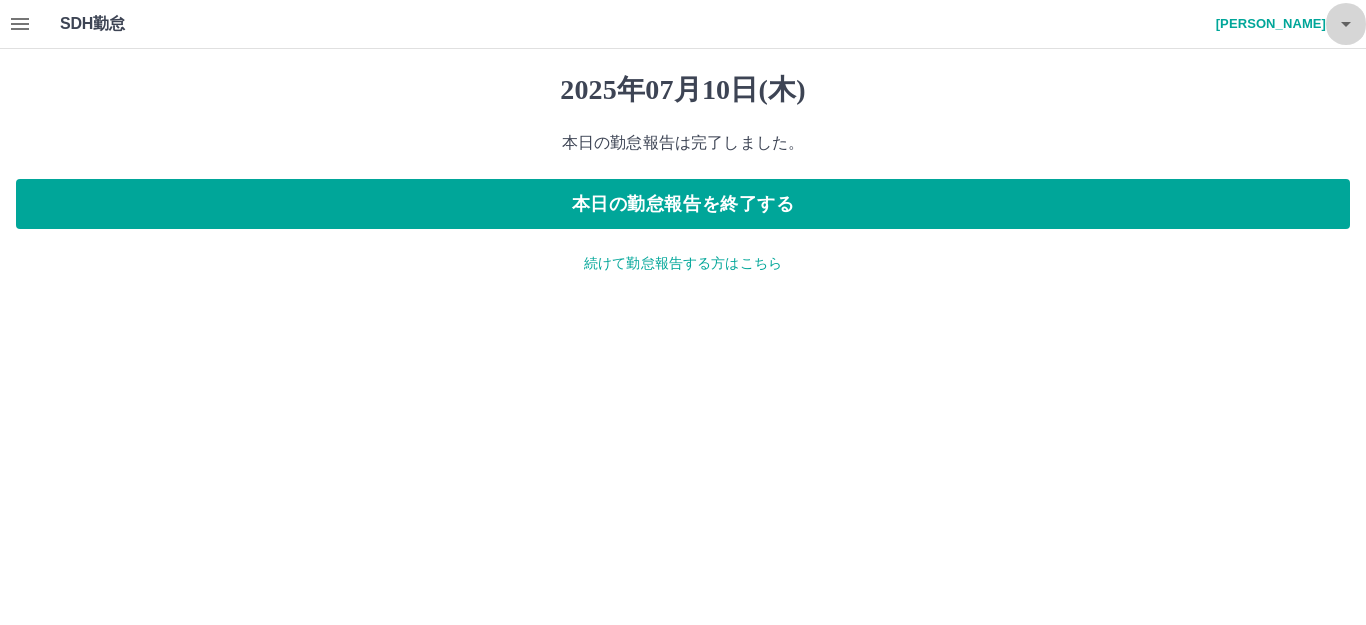 click 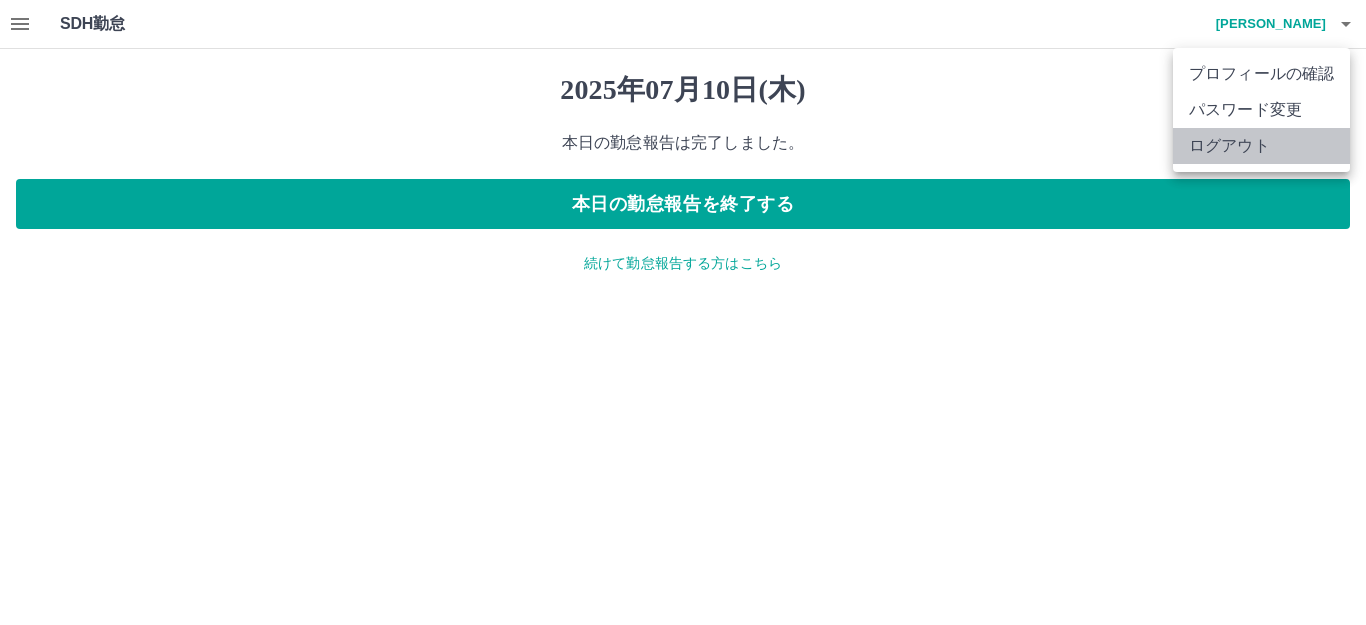 click on "ログアウト" at bounding box center [1261, 146] 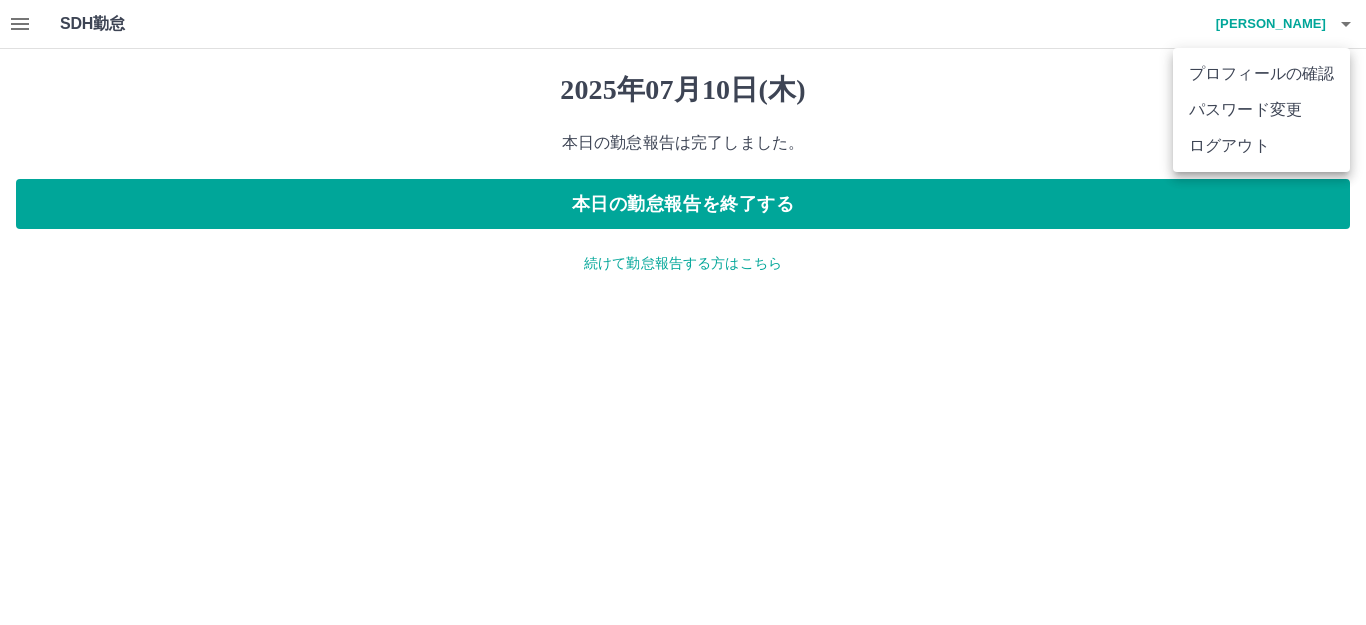 click on "ログアウト" at bounding box center [1261, 146] 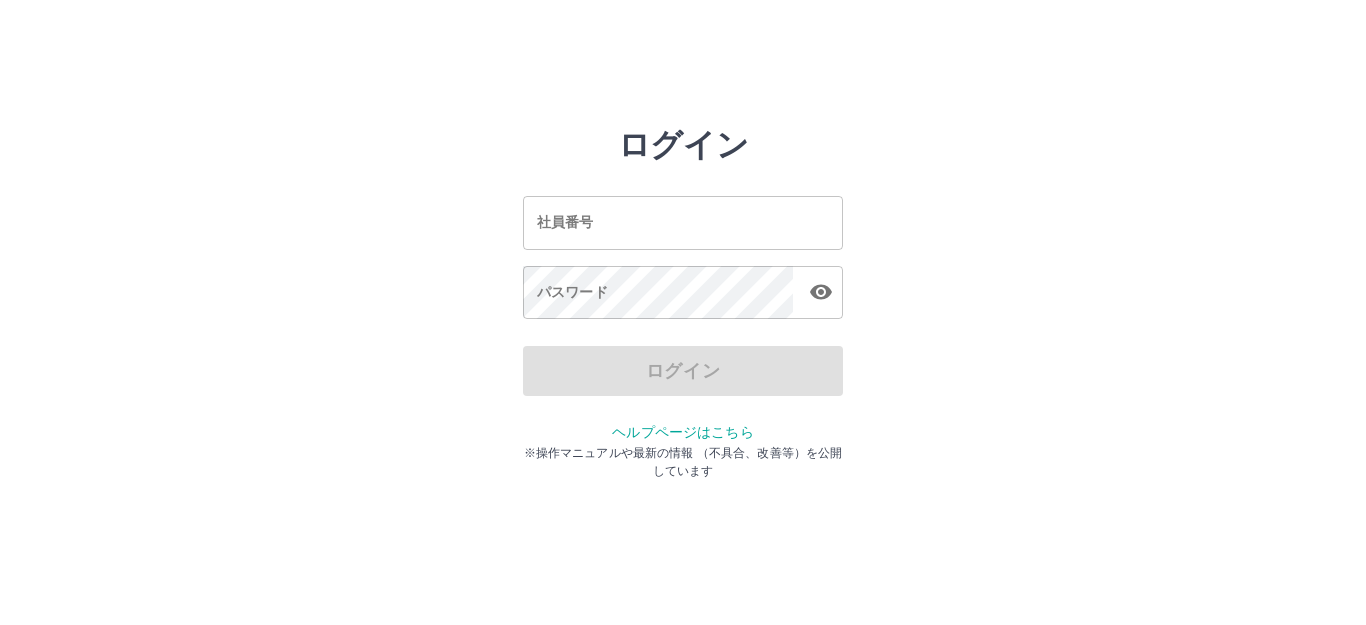 scroll, scrollTop: 0, scrollLeft: 0, axis: both 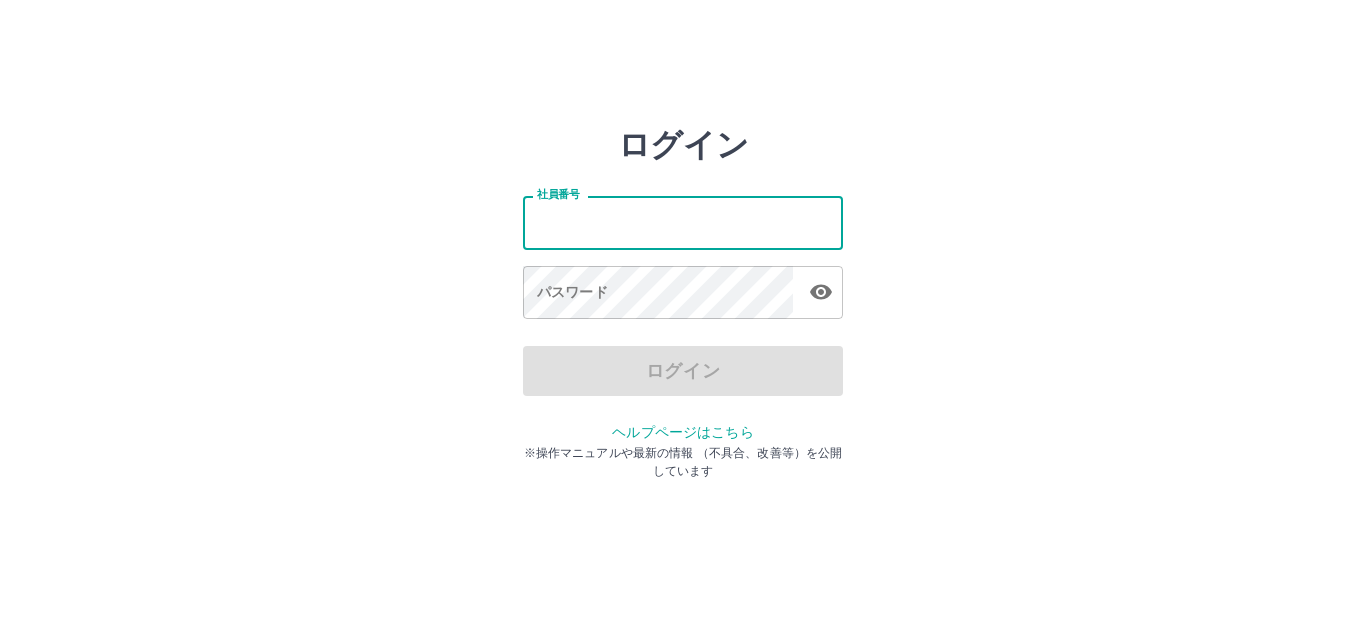click on "社員番号" at bounding box center [683, 222] 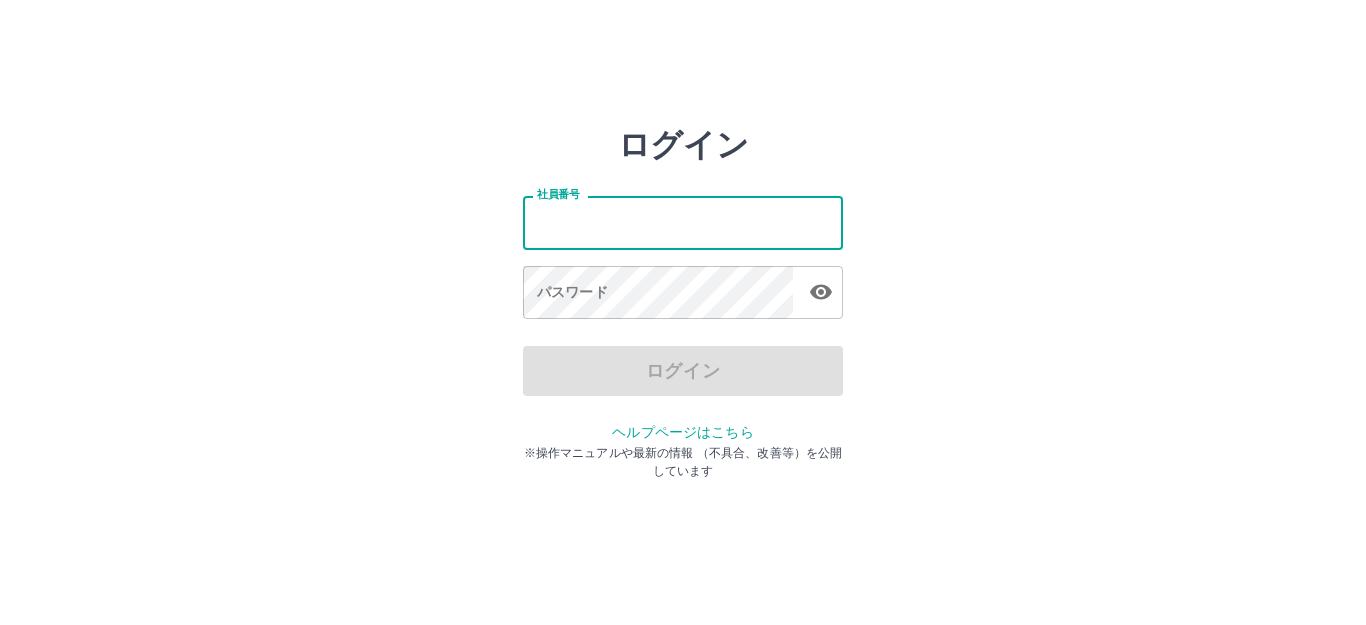 type on "*******" 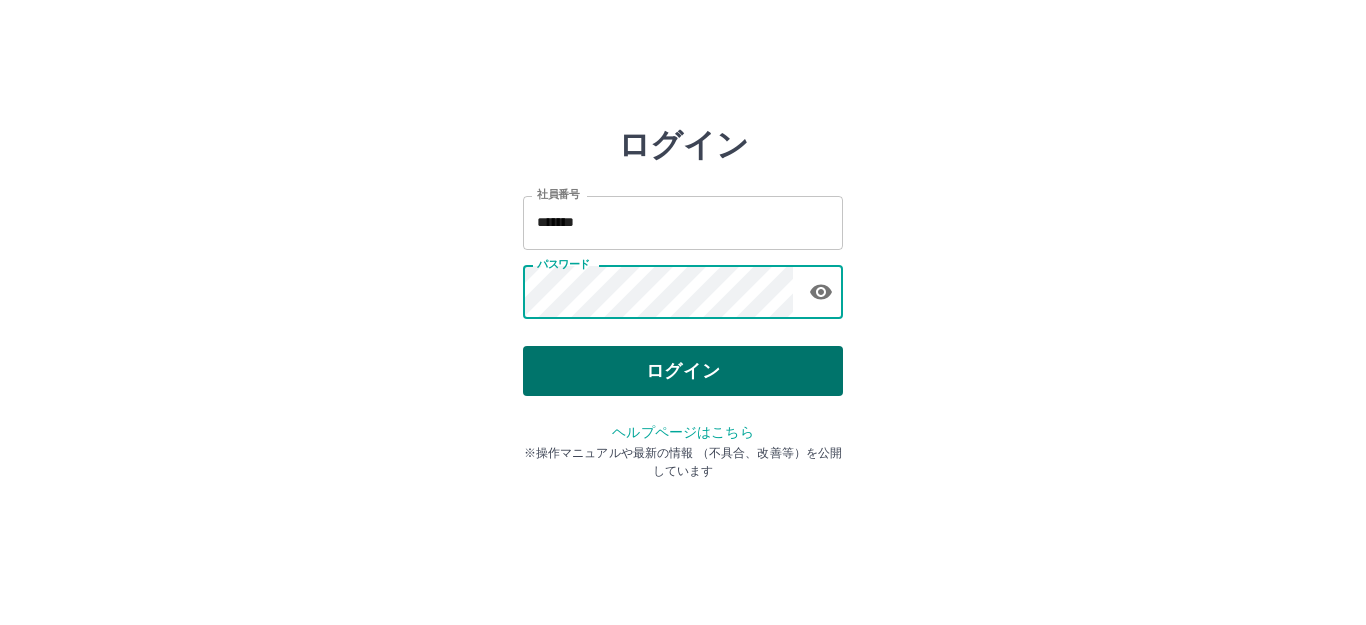 click on "ログイン" at bounding box center [683, 371] 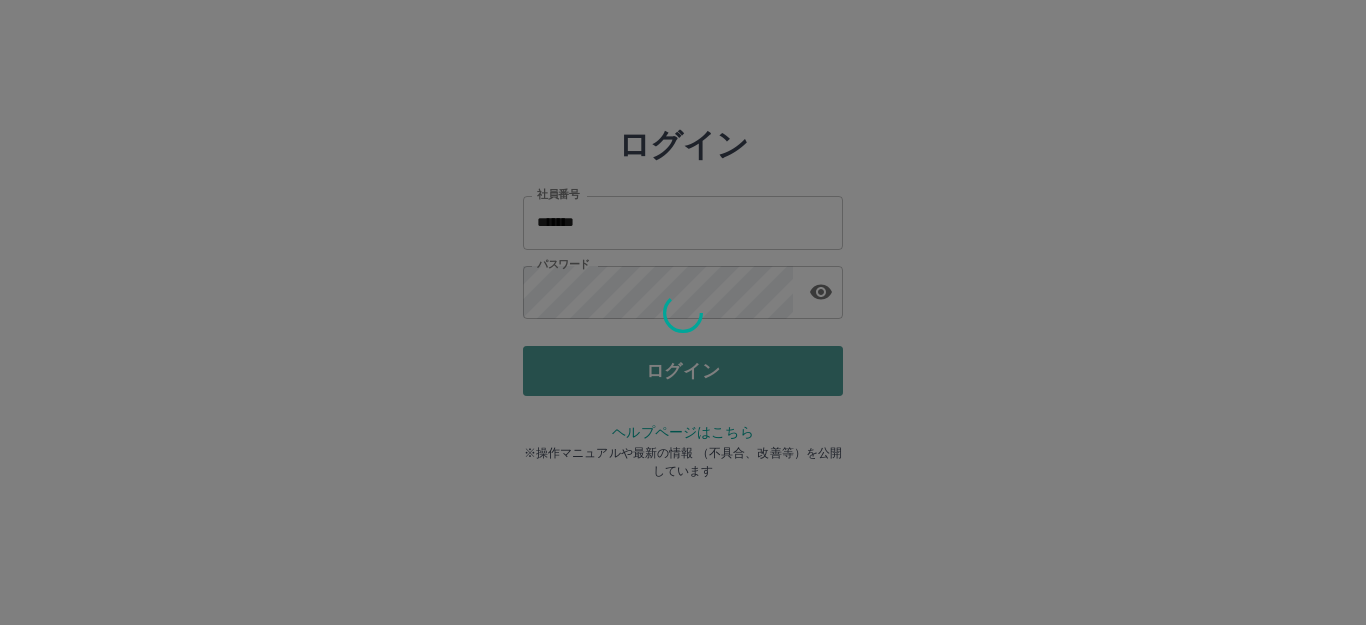 click on "ログイン 社員番号 ******* 社員番号 パスワード パスワード ログイン ヘルプページはこちら ※操作マニュアルや最新の情報 （不具合、改善等）を公開しています" at bounding box center (683, 286) 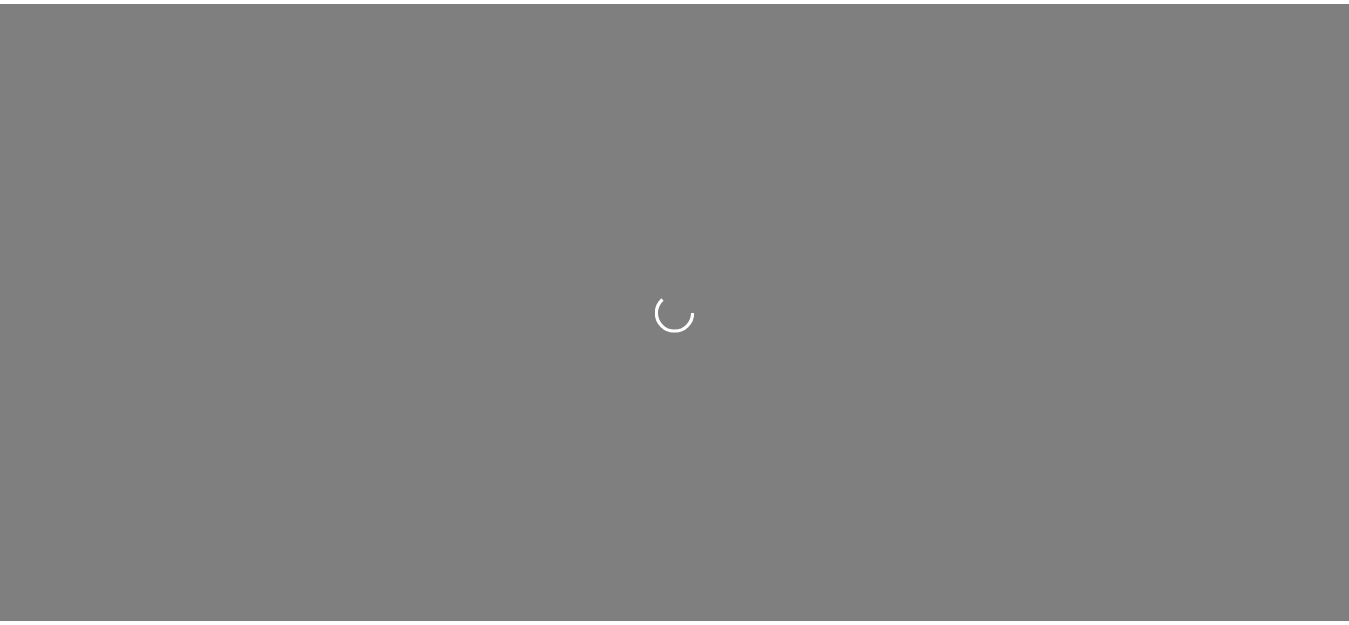 scroll, scrollTop: 0, scrollLeft: 0, axis: both 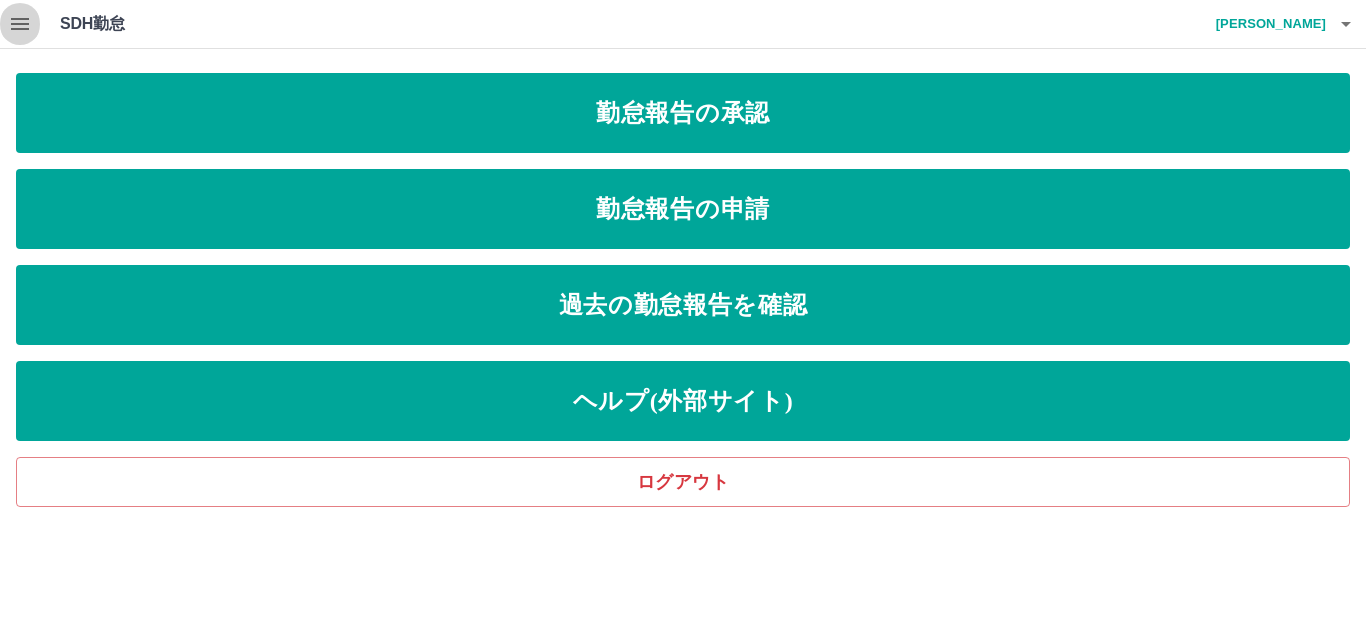 click 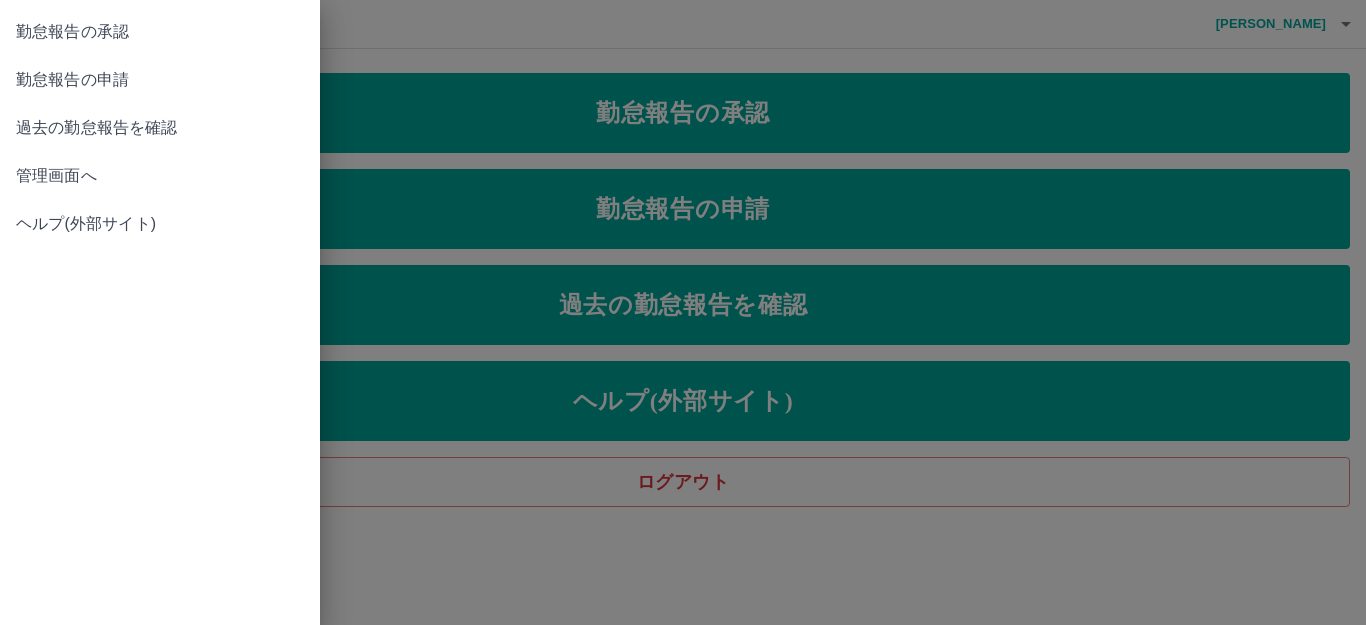 click on "勤怠報告の承認 勤怠報告の申請 過去の勤怠報告を確認 管理画面へ ヘルプ(外部サイト)" at bounding box center (683, 312) 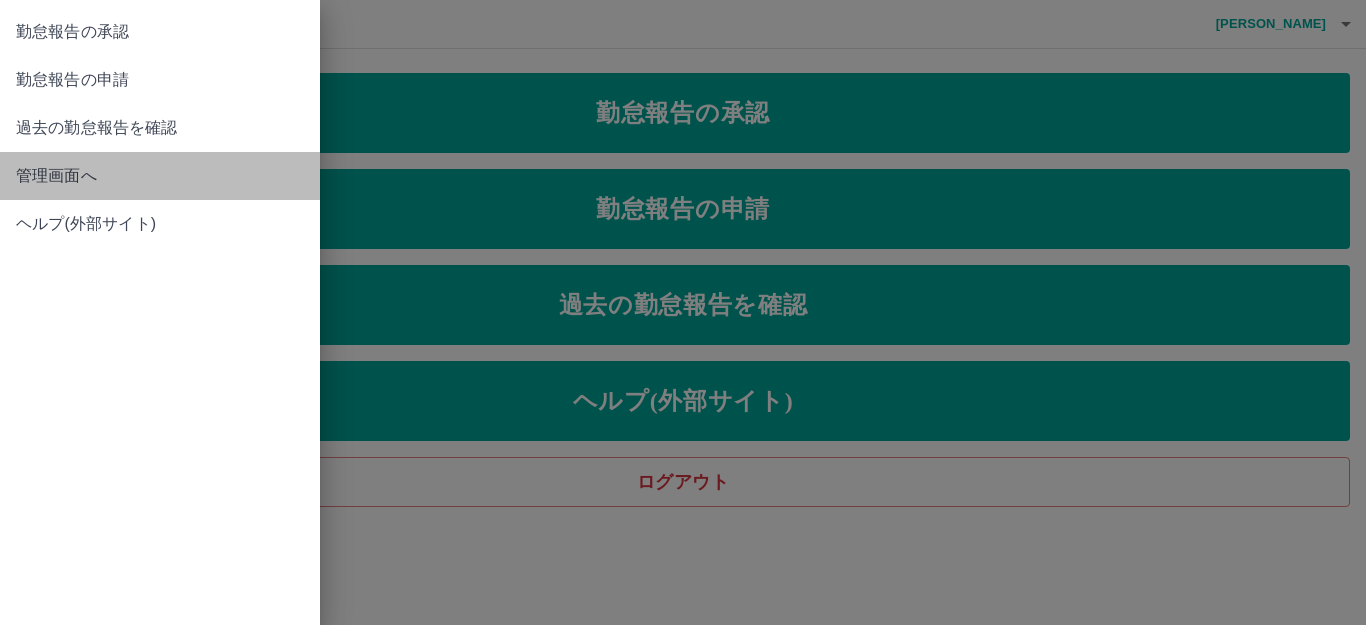 click on "管理画面へ" at bounding box center (160, 176) 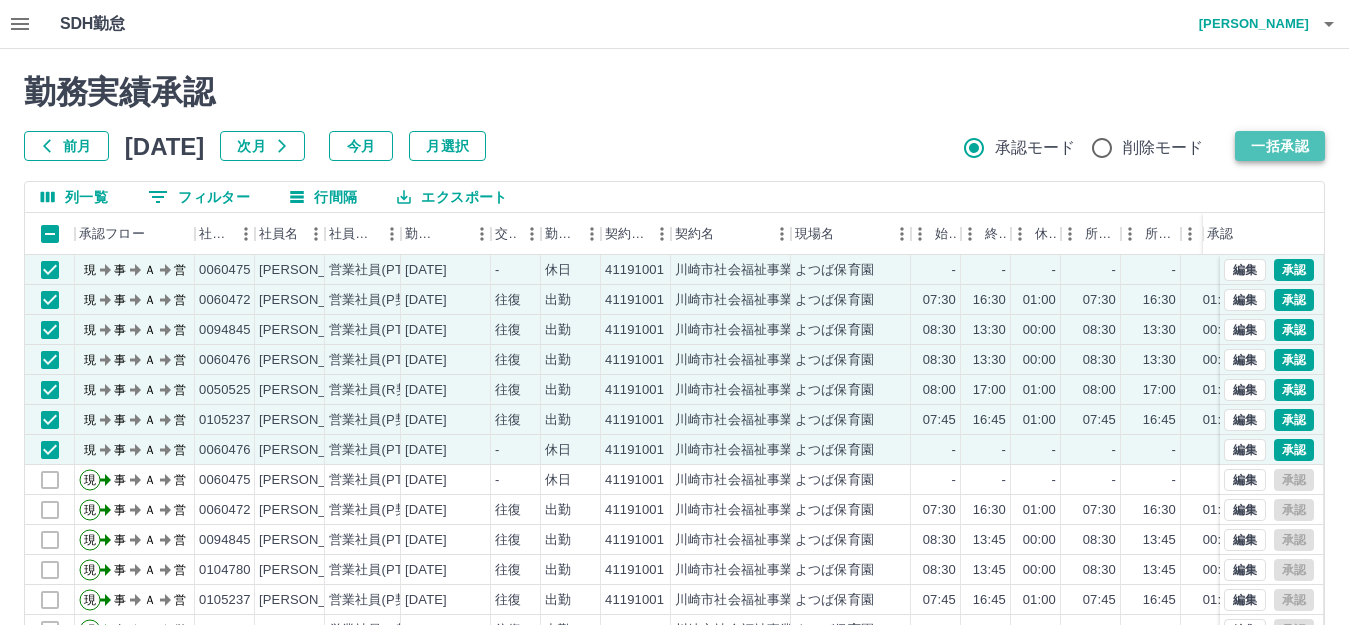 click on "一括承認" at bounding box center (1280, 146) 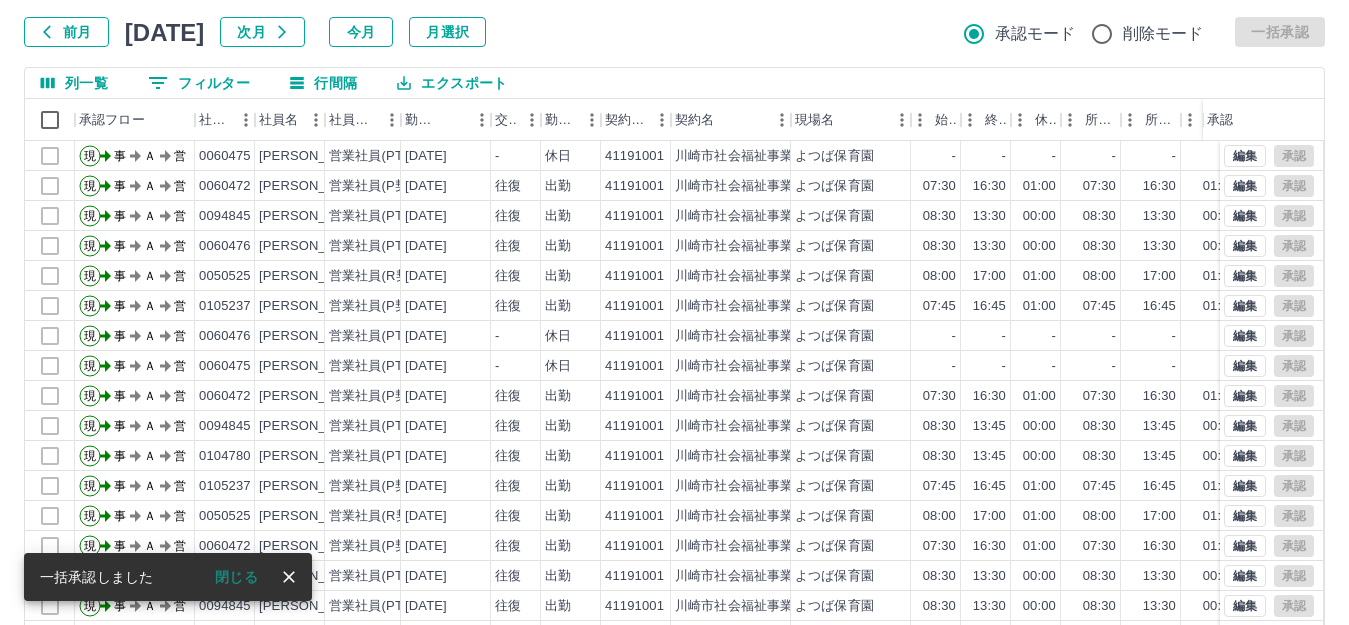 scroll, scrollTop: 220, scrollLeft: 0, axis: vertical 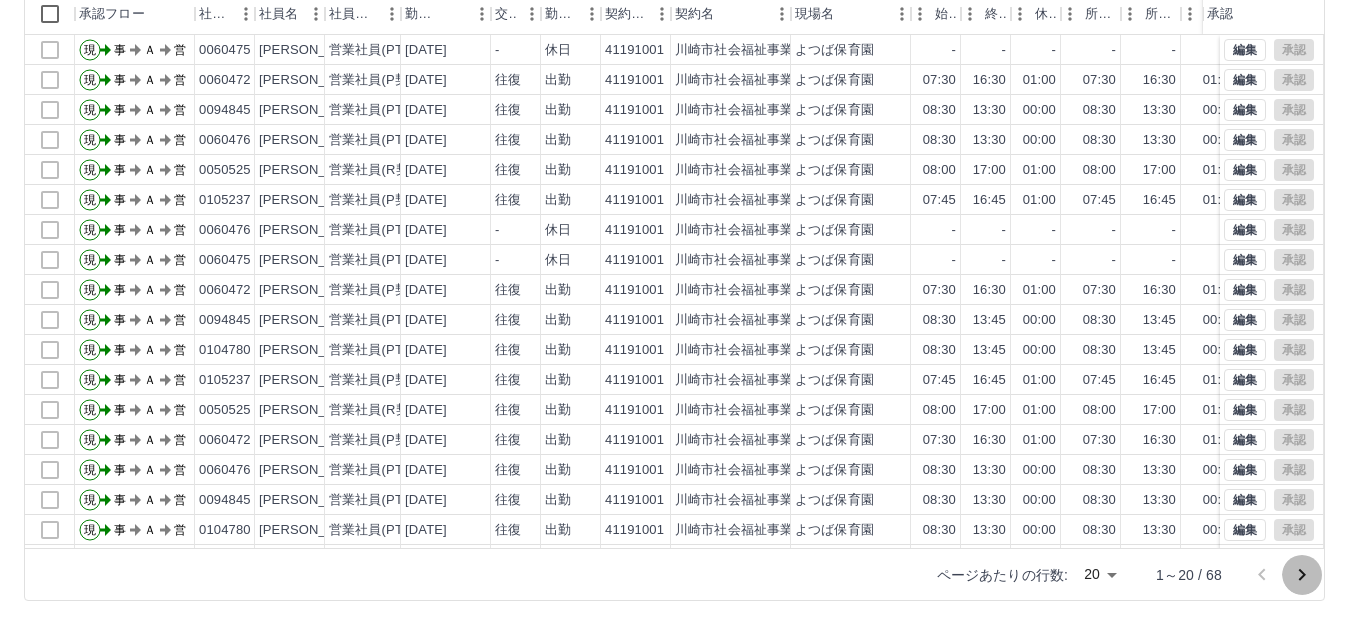click 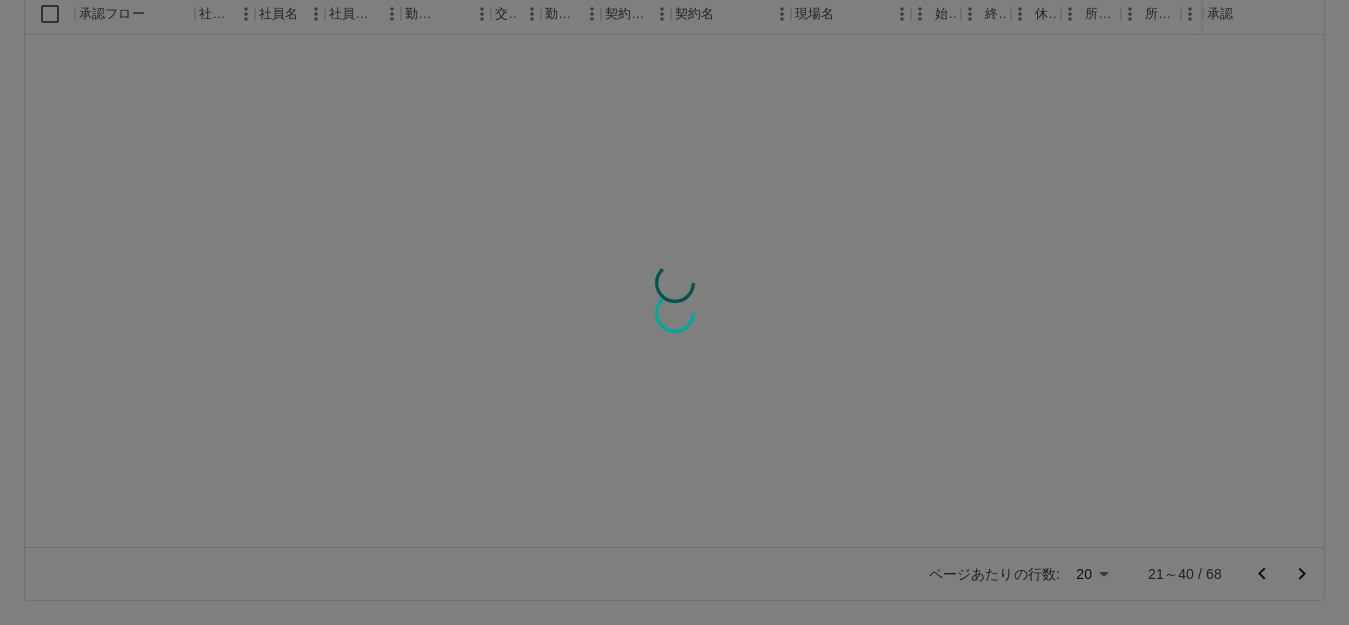 click on "勤務実績承認 前月 [DATE] 次月 今月 月選択 承認モード 削除モード 一括承認 列一覧 0 フィルター 行間隔 エクスポート 承認フロー 社員番号 社員名 社員区分 勤務日 交通費 勤務区分 契約コード 契約名 現場名 始業 終業 休憩 所定開始 所定終業 所定休憩 拘束 勤務 遅刻等 コメント ステータス 承認 ページあたりの行数: 20 ** 21～40 / 68" at bounding box center [674, 227] 